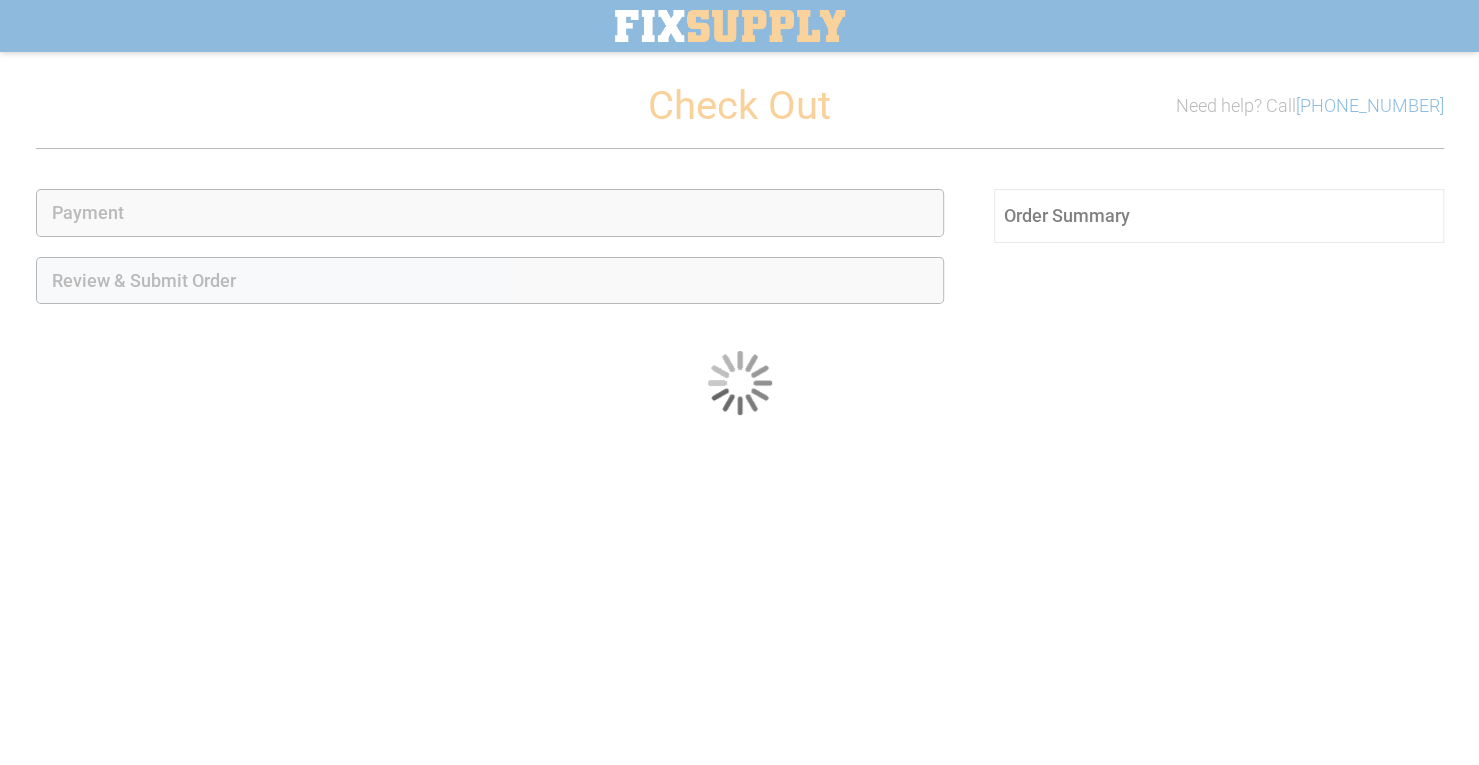 scroll, scrollTop: 16, scrollLeft: 0, axis: vertical 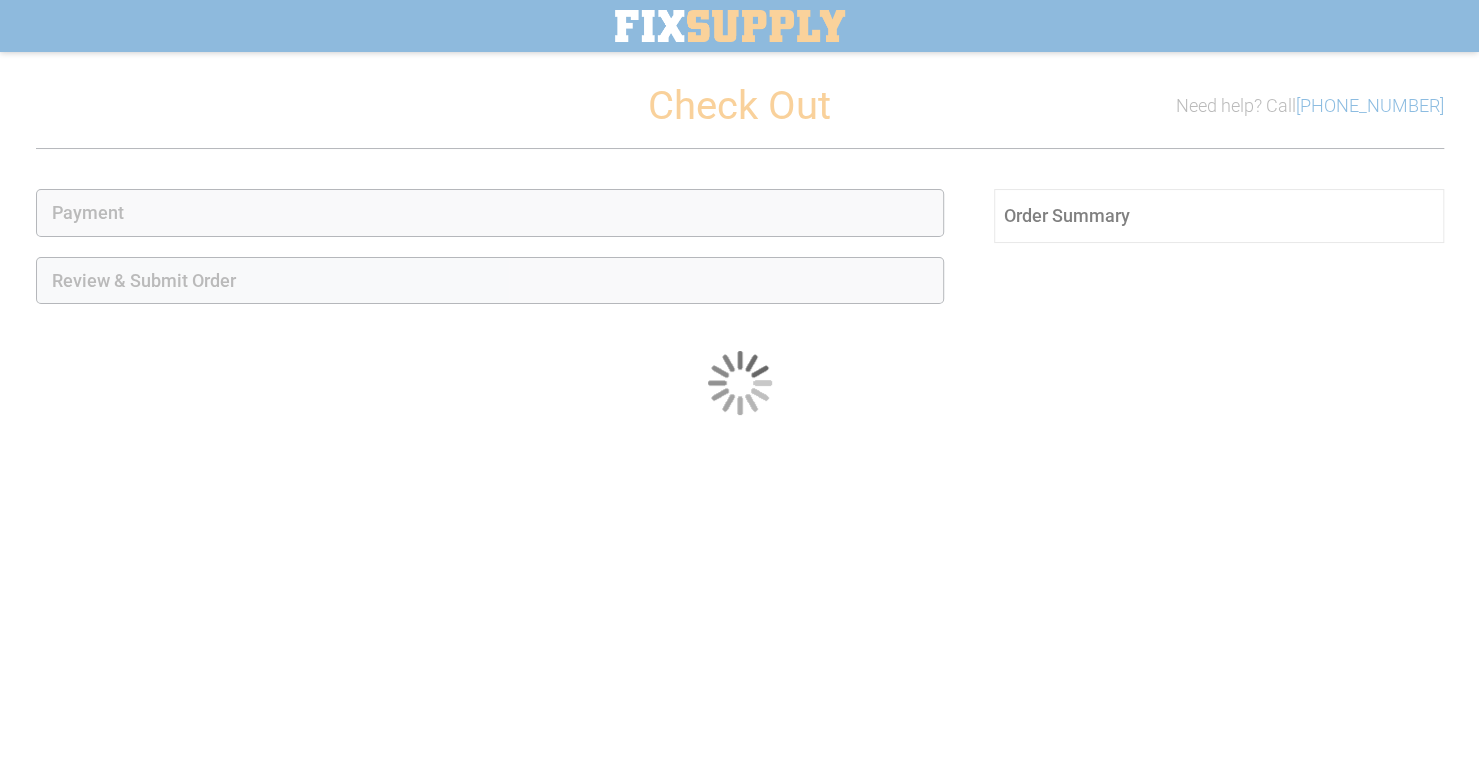 select on "**" 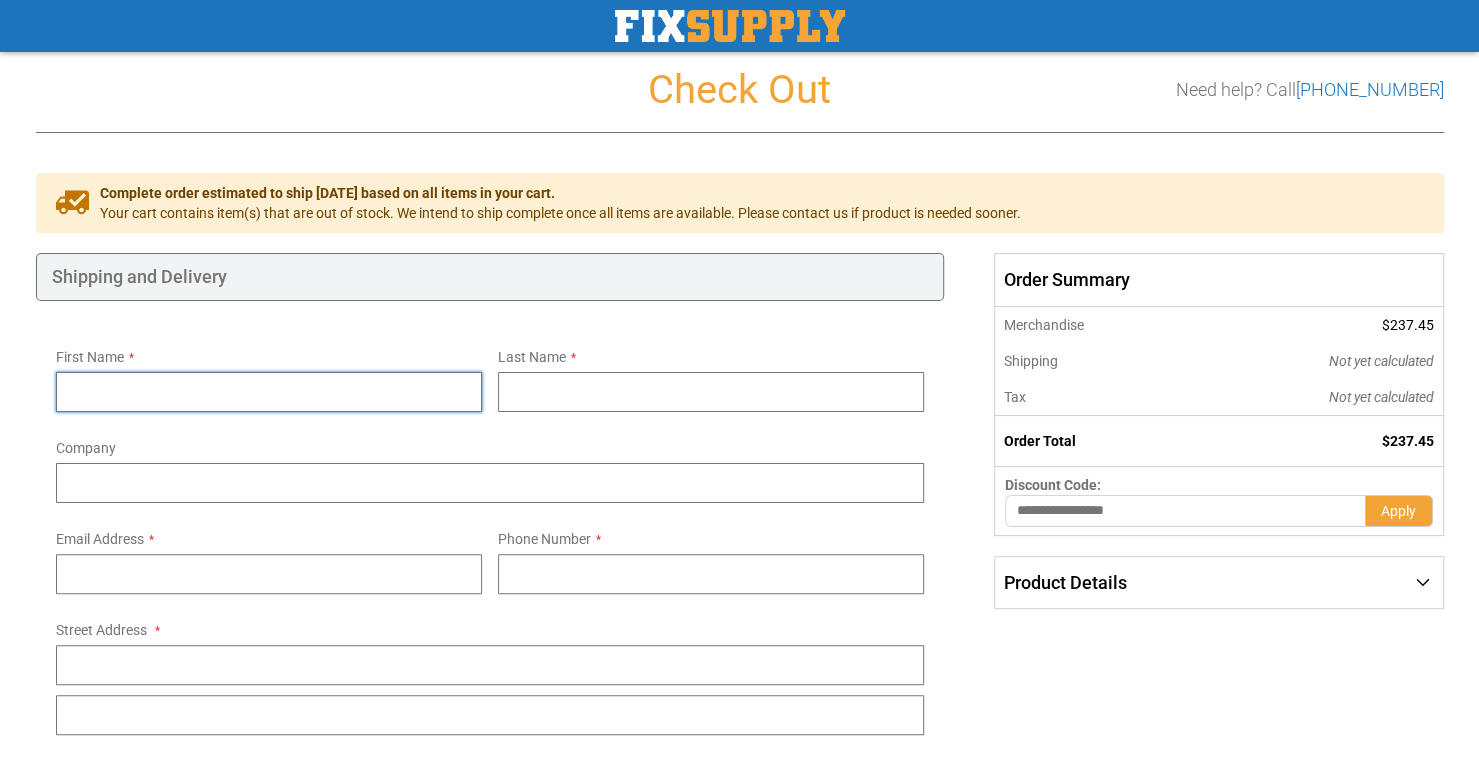 click on "First Name" at bounding box center [269, 392] 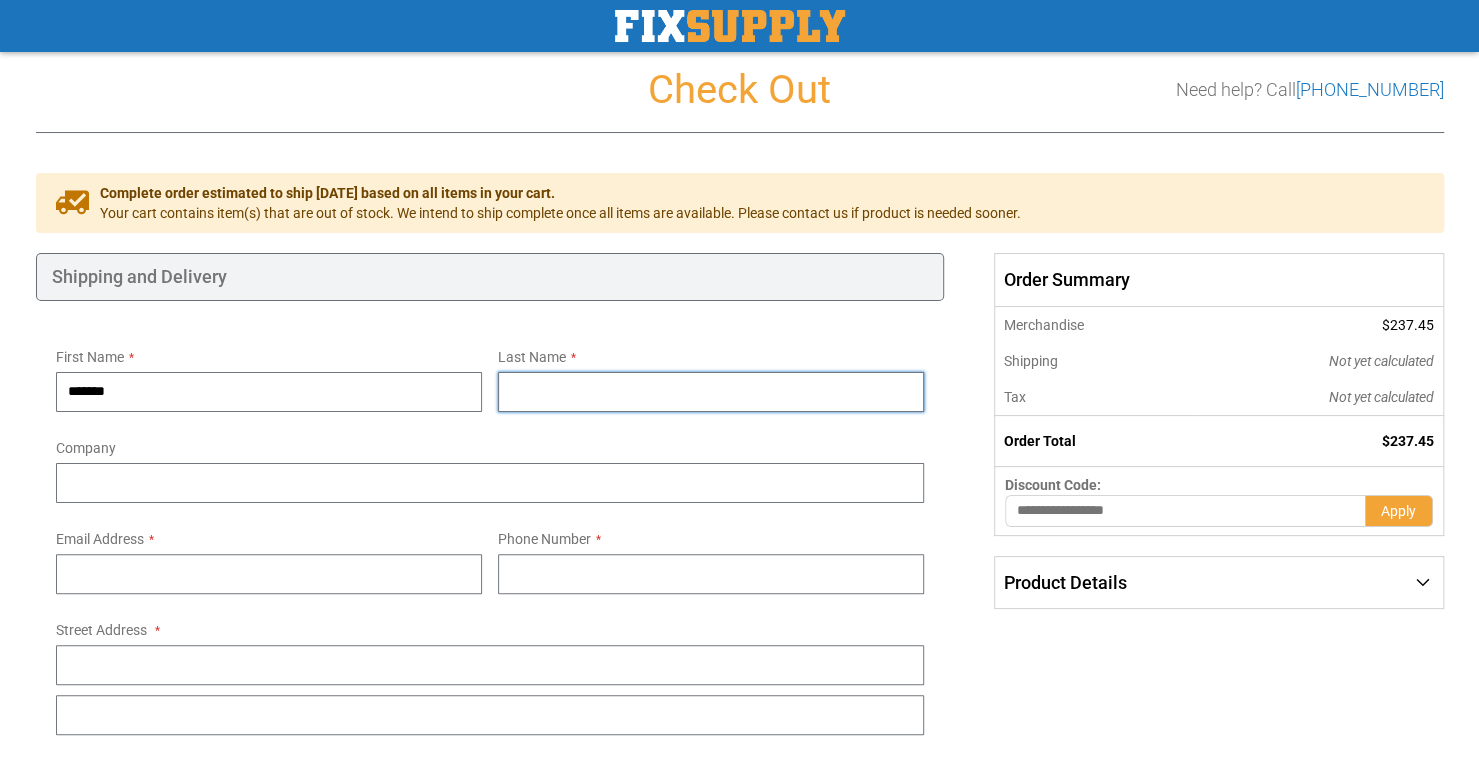 type on "******" 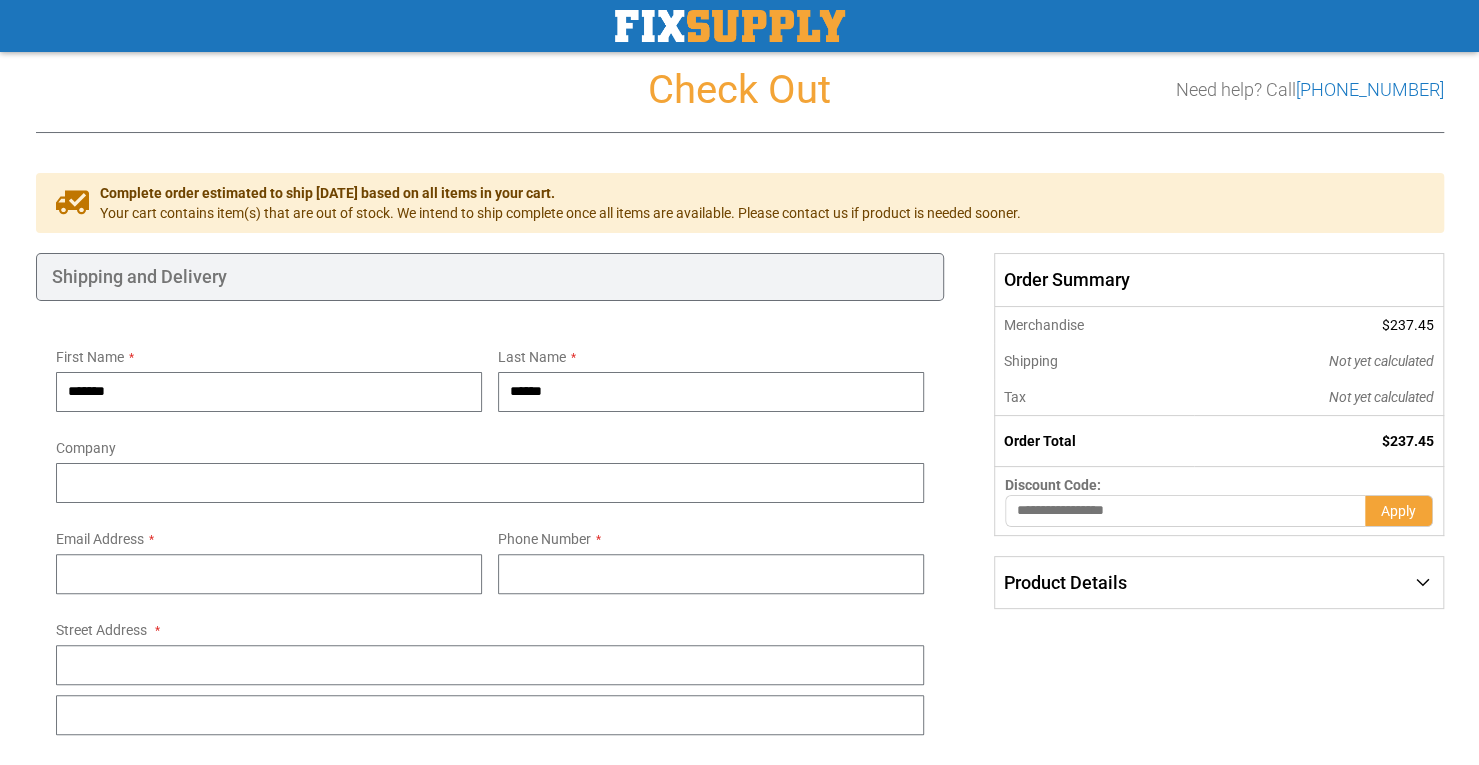type on "**********" 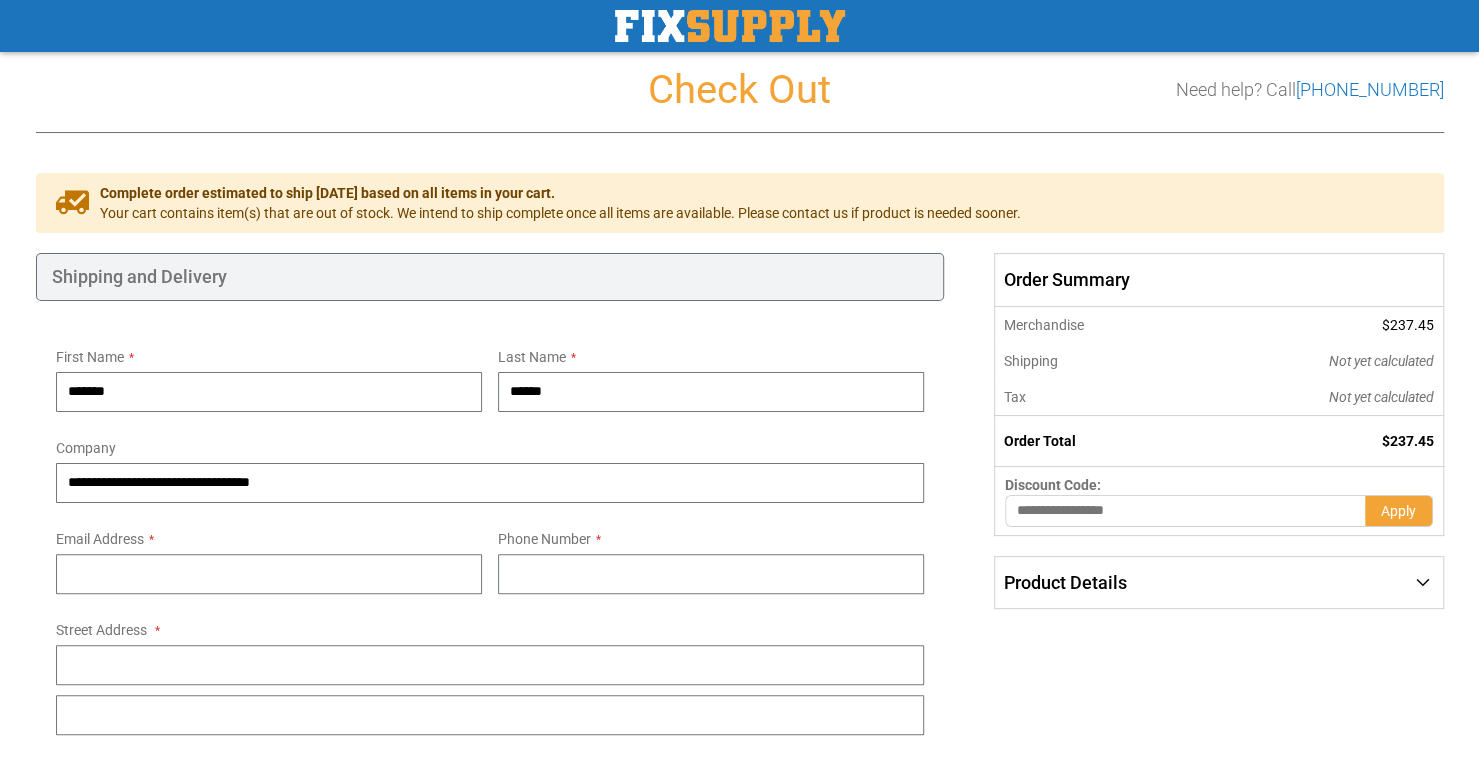 type on "**********" 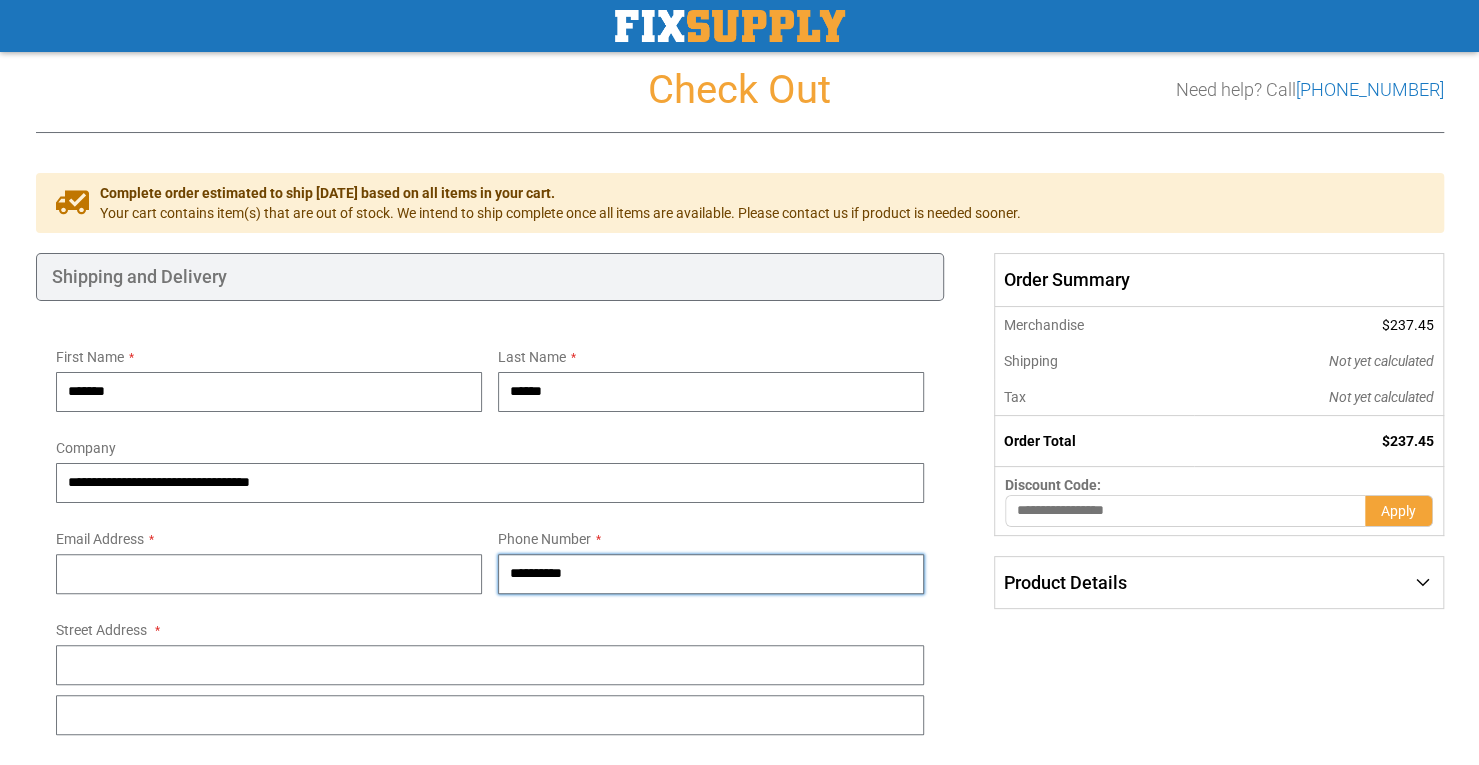 type on "**********" 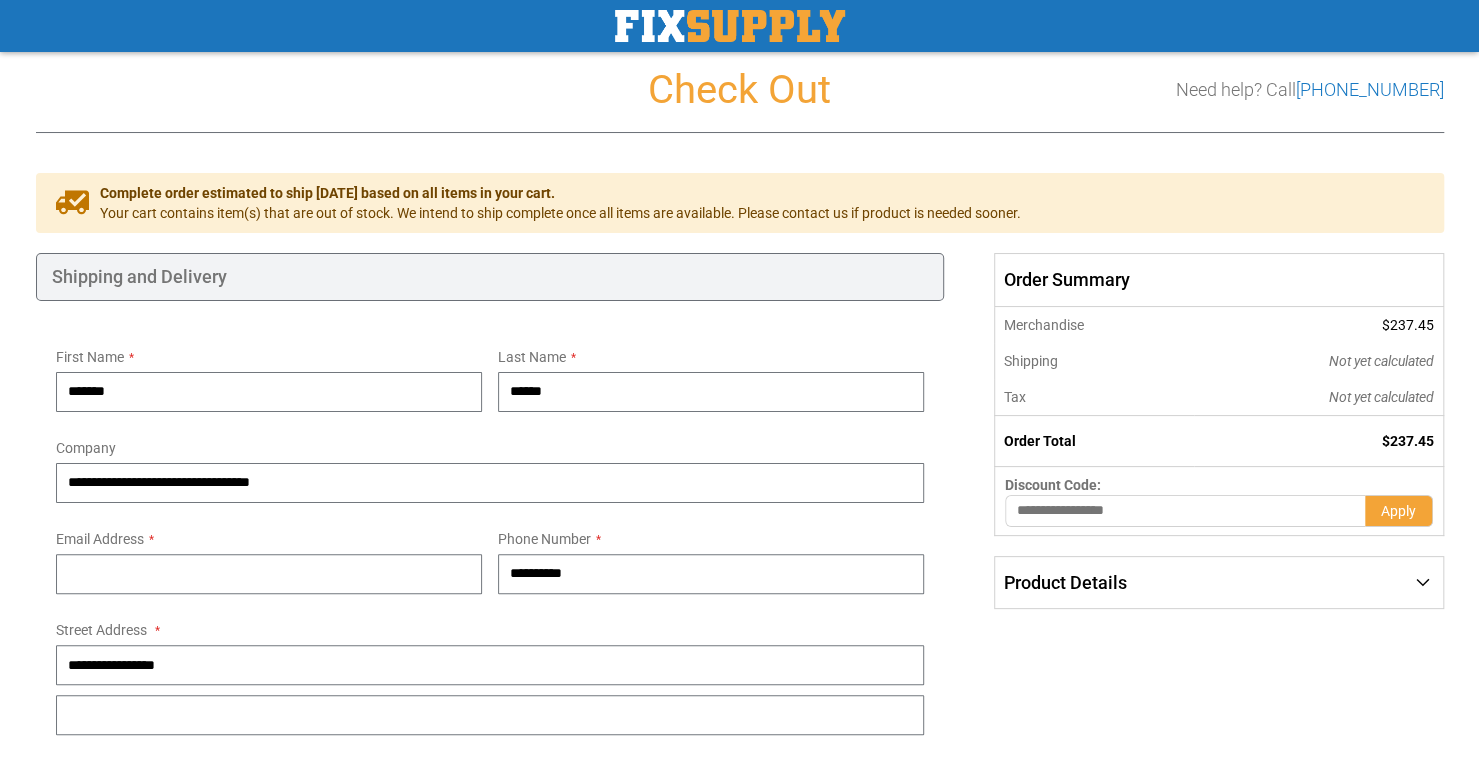 type on "******" 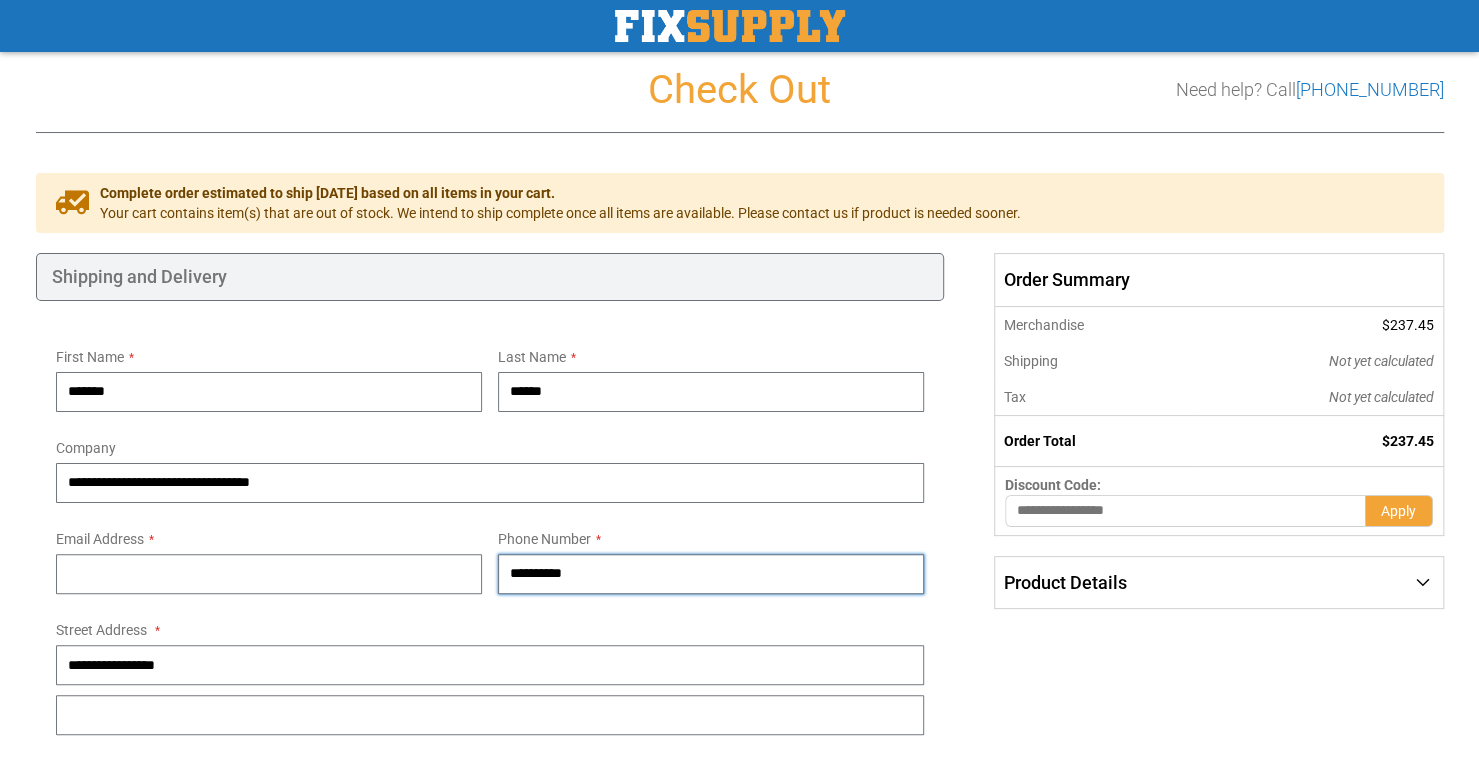 drag, startPoint x: 652, startPoint y: 573, endPoint x: 328, endPoint y: 546, distance: 325.12305 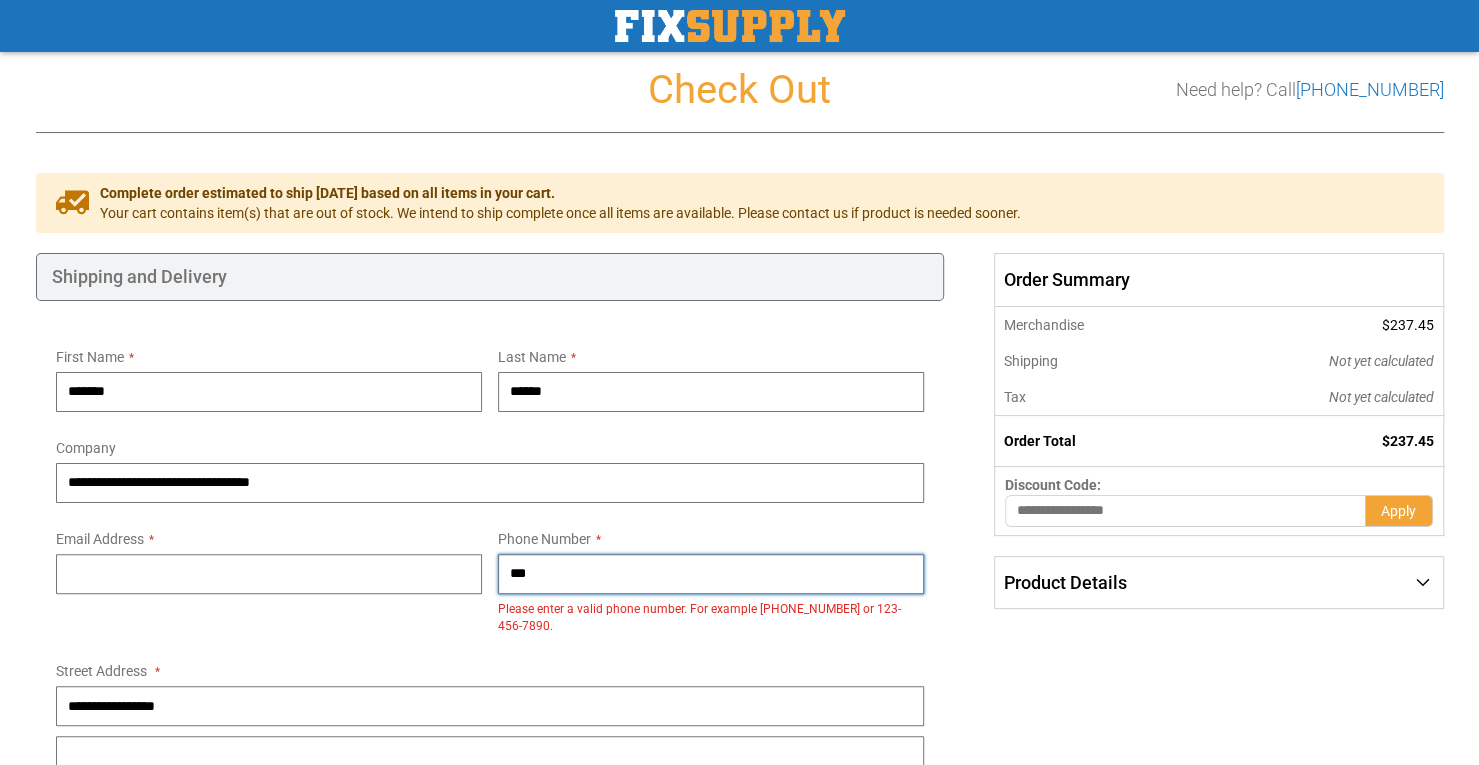 type on "**********" 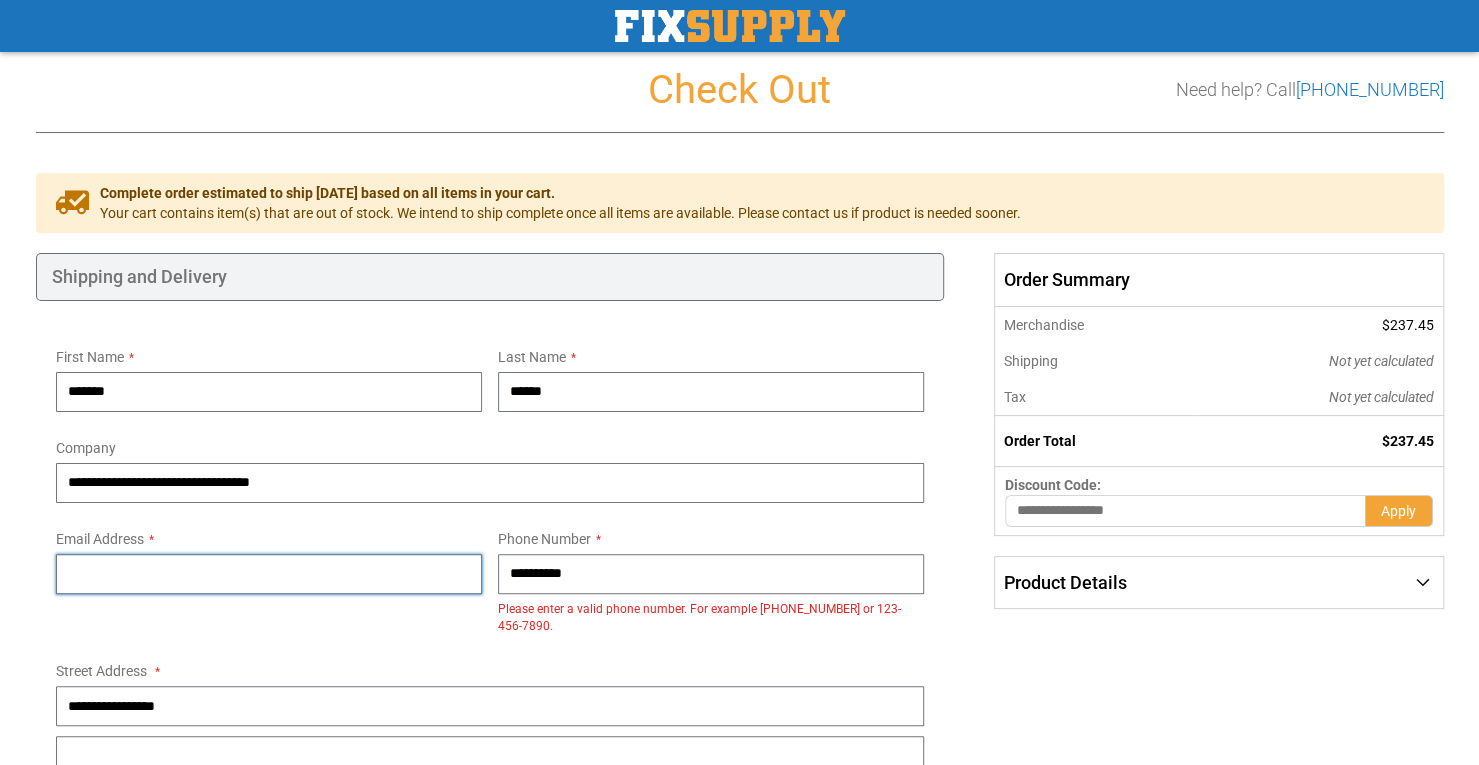 type on "**********" 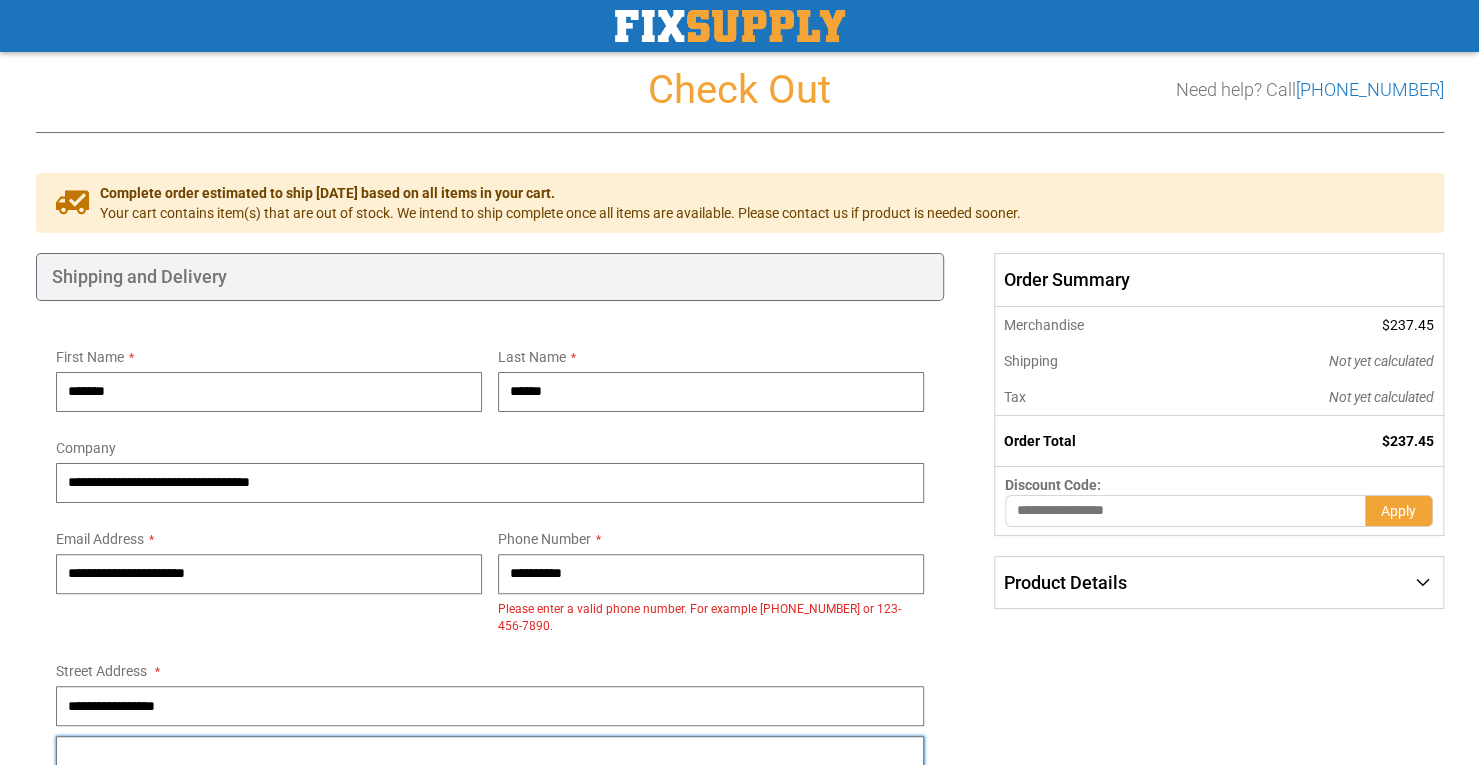type on "*******" 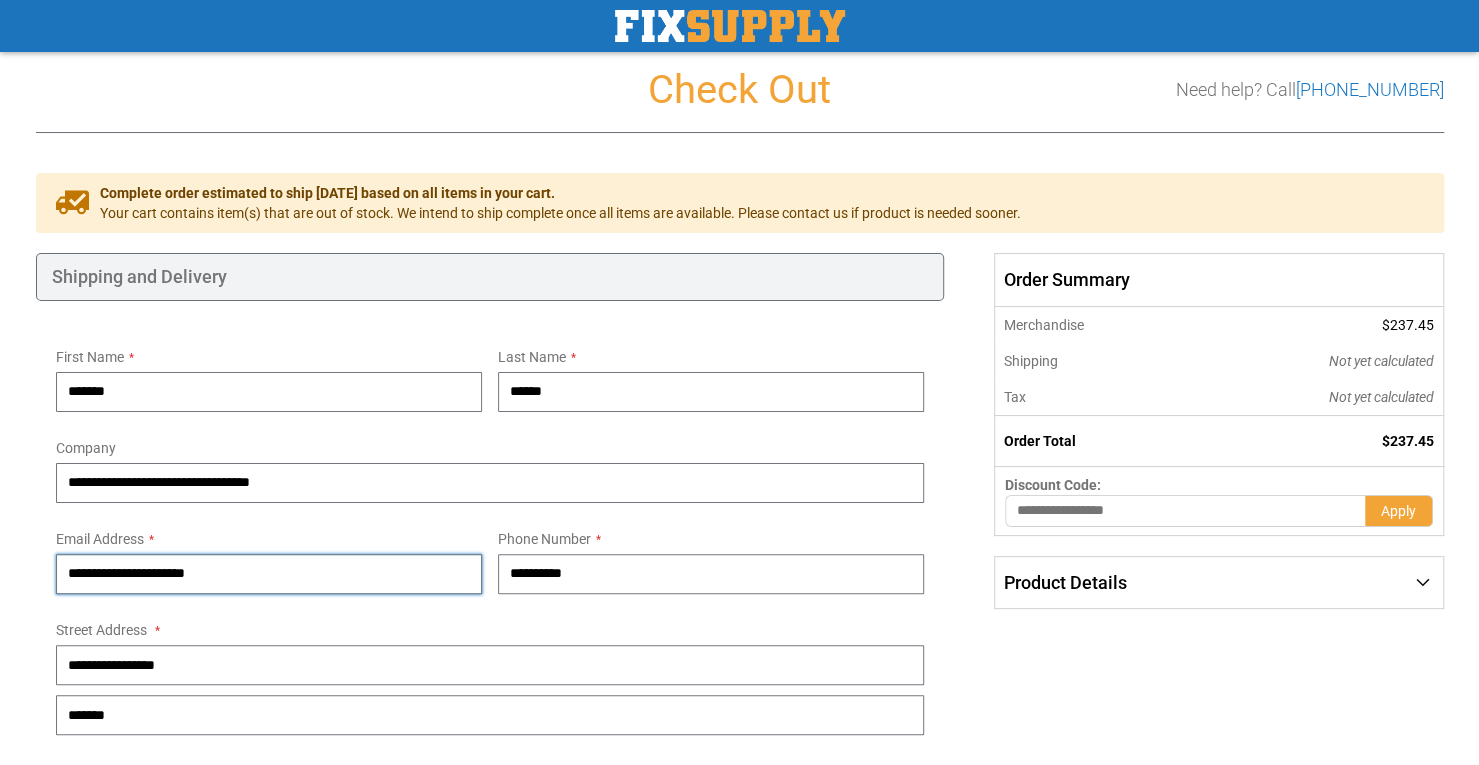 click on "**********" at bounding box center (269, 574) 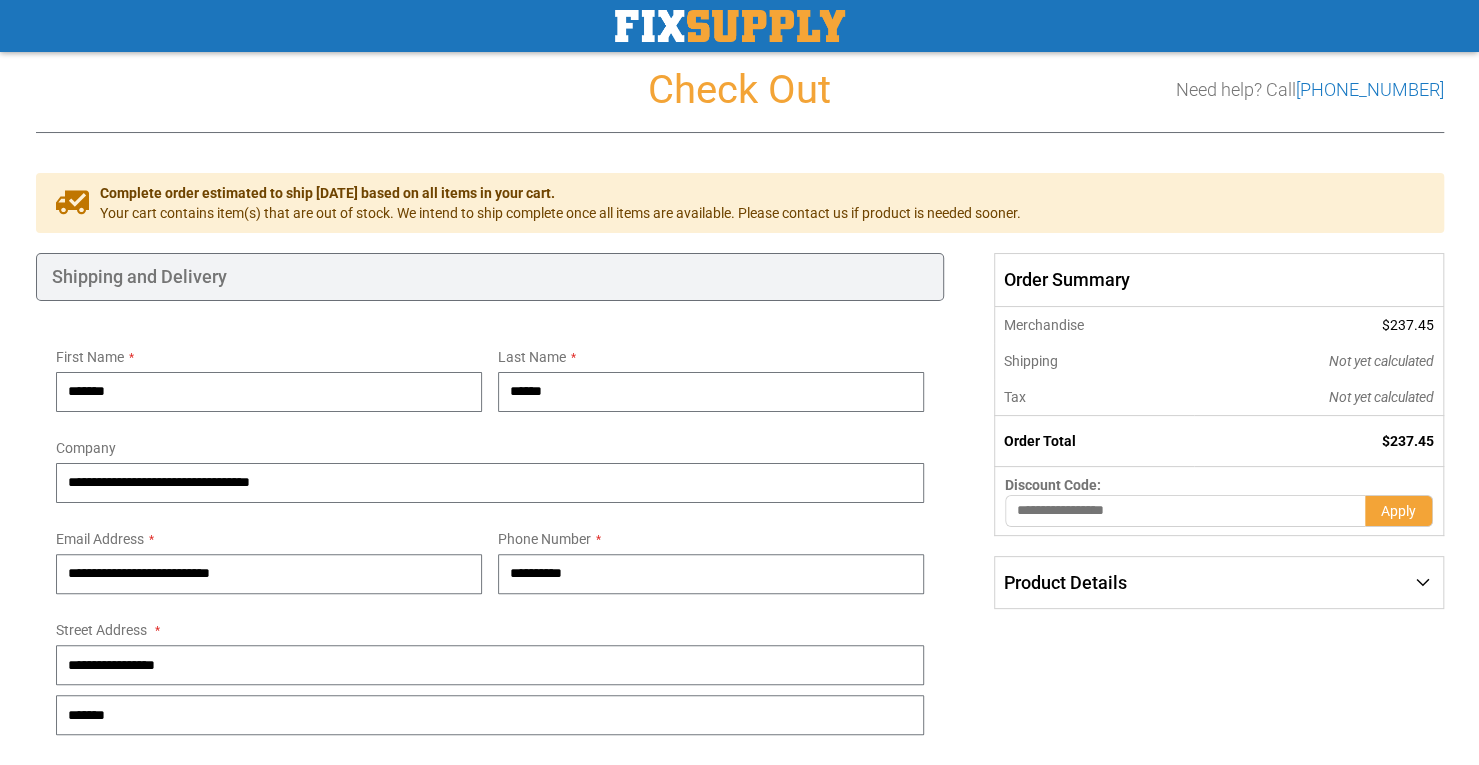 click on "Street Address" at bounding box center (490, 627) 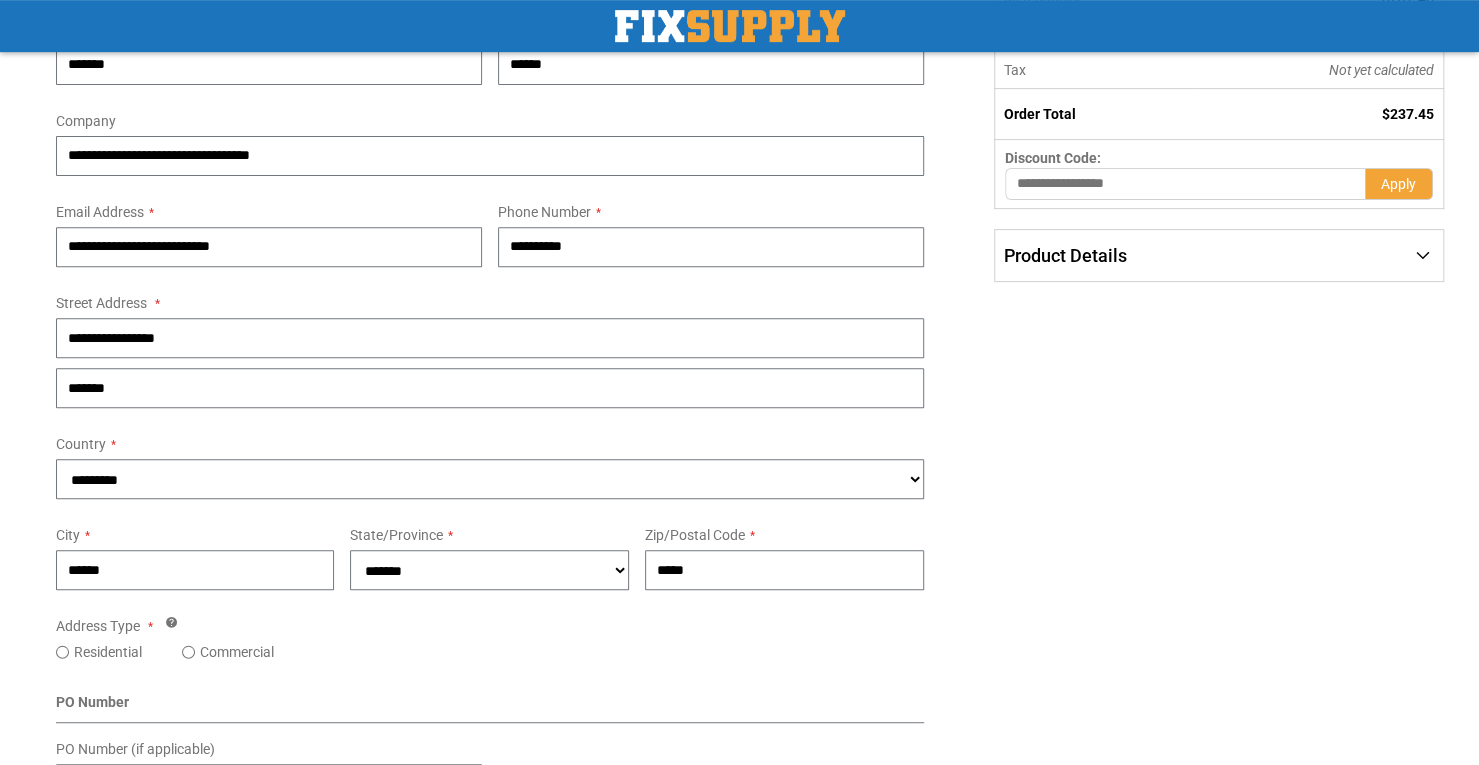 scroll, scrollTop: 416, scrollLeft: 0, axis: vertical 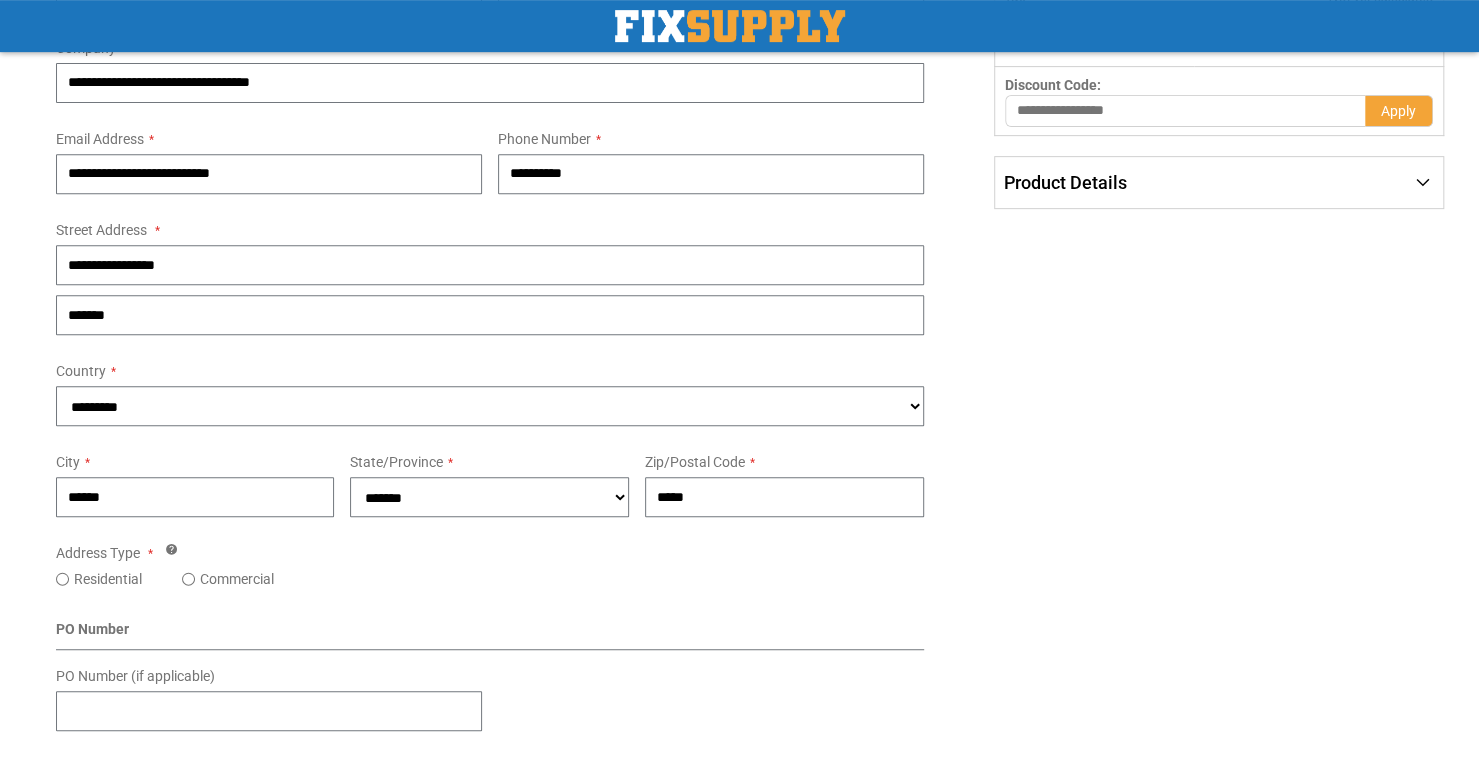 click on "Commercial" at bounding box center (237, 579) 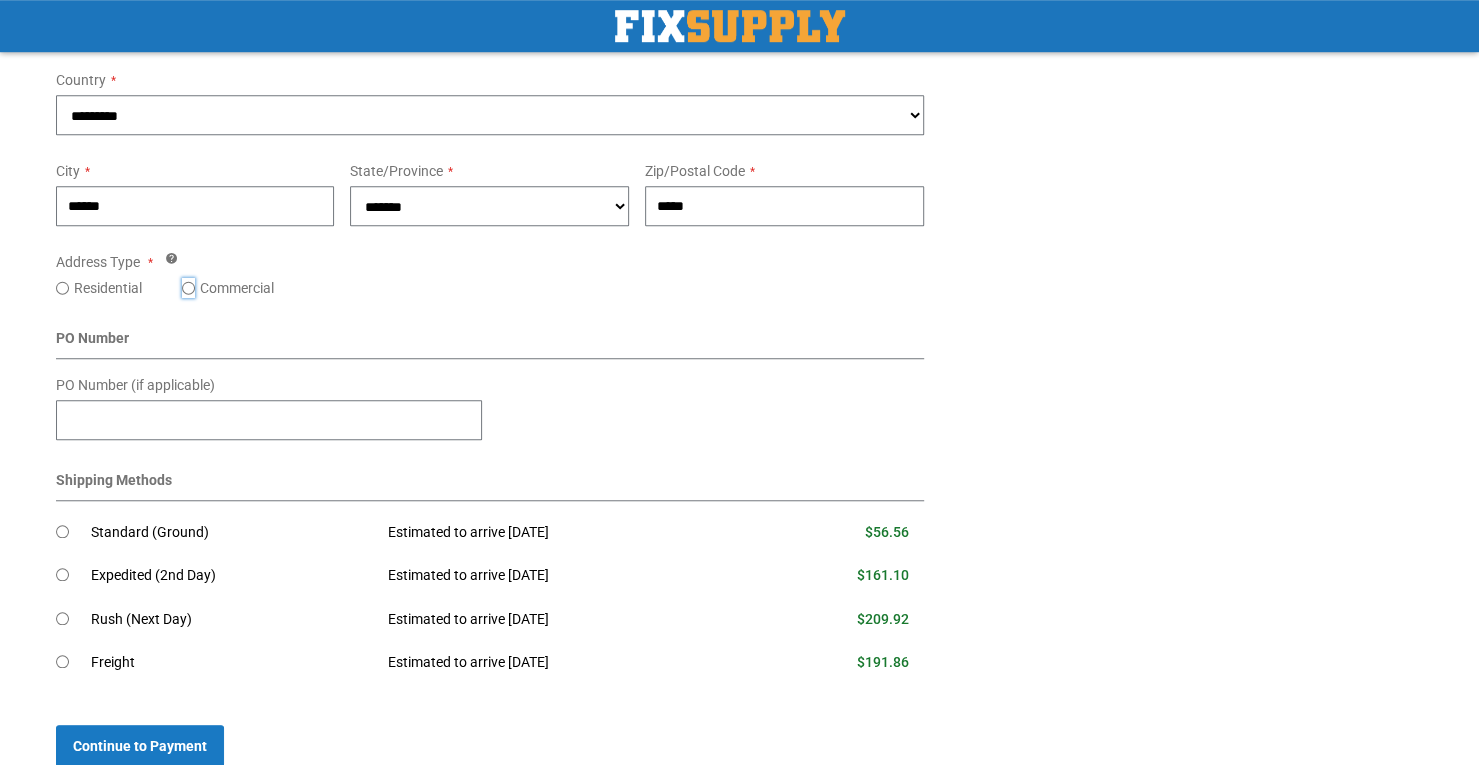 scroll, scrollTop: 716, scrollLeft: 0, axis: vertical 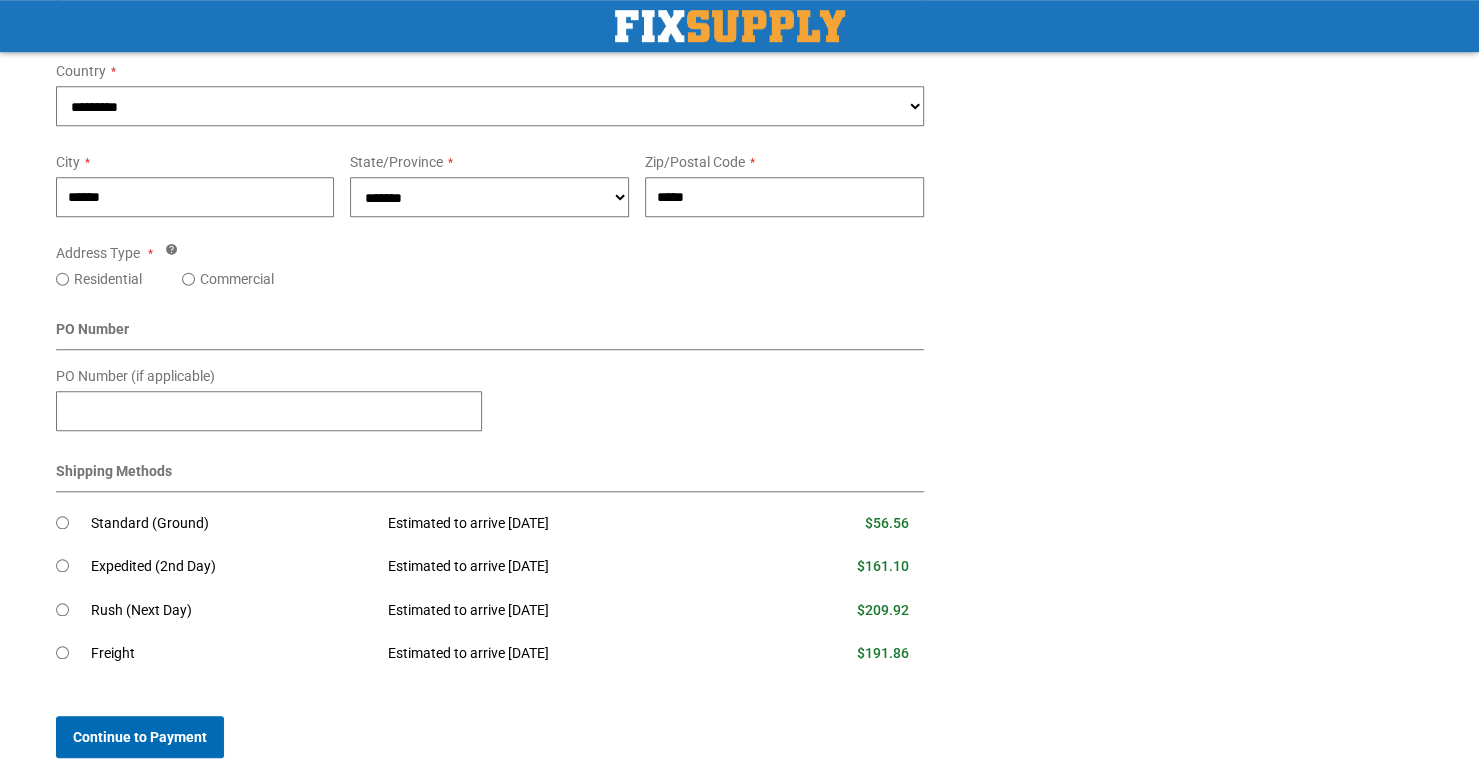click on "Continue to Payment" at bounding box center (140, 737) 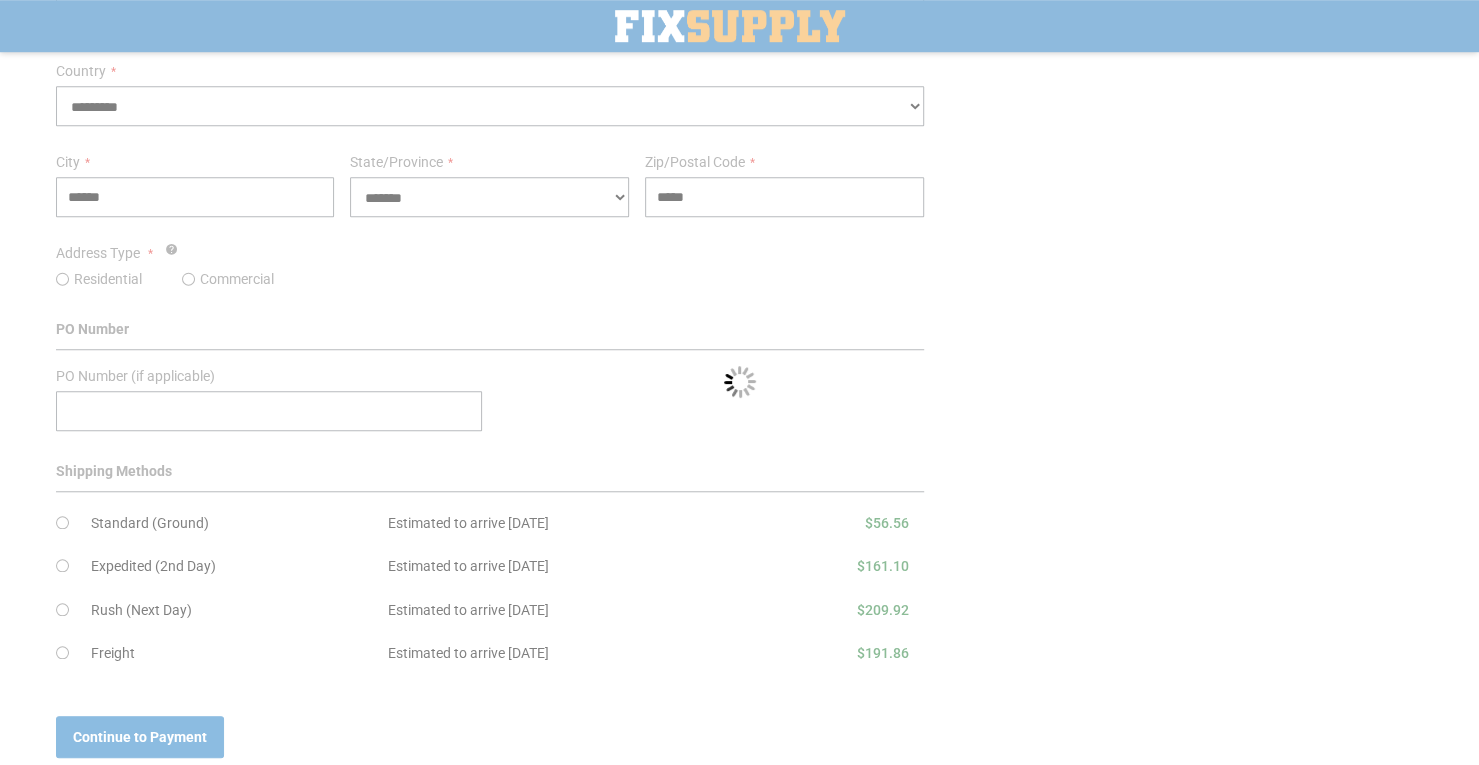 scroll, scrollTop: 0, scrollLeft: 0, axis: both 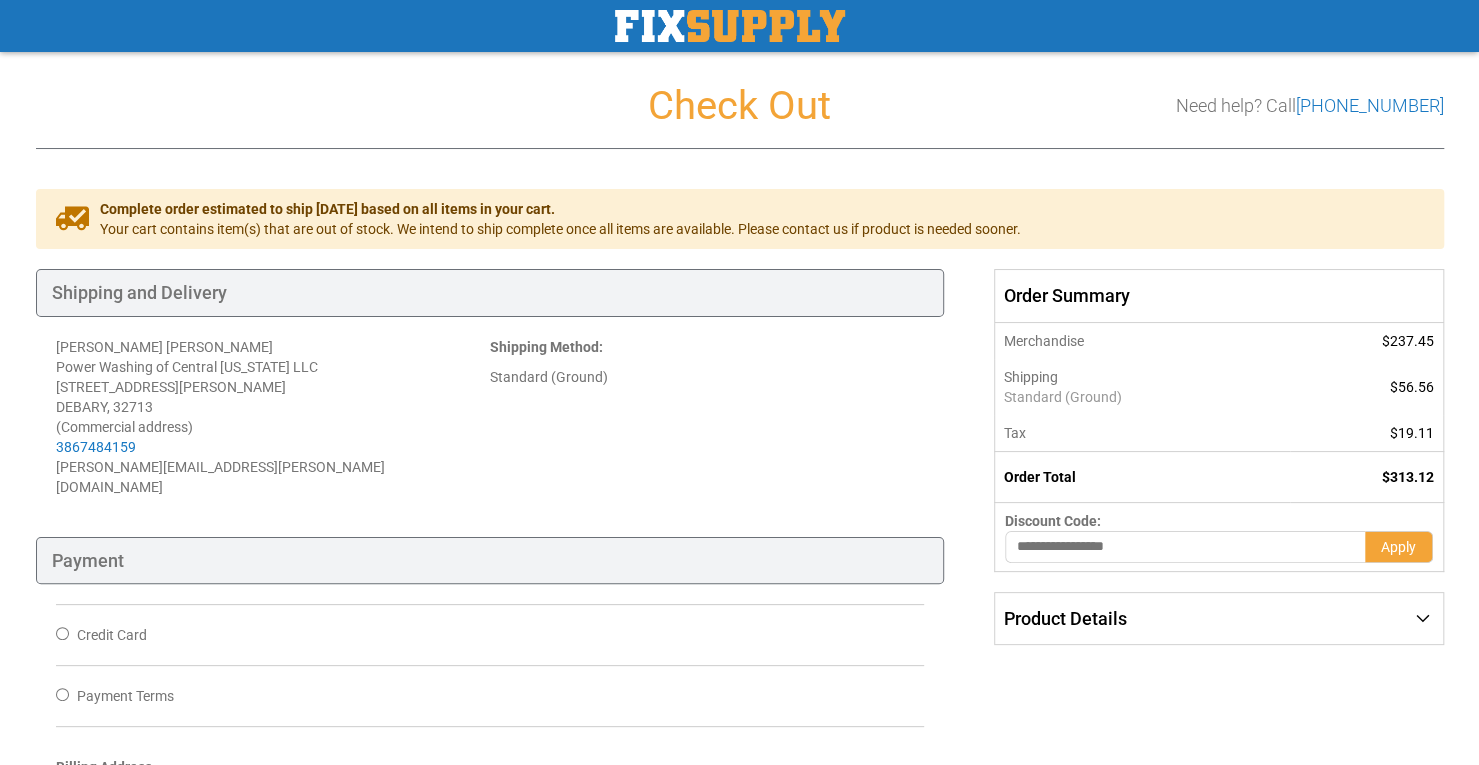 click on "Credit Card" at bounding box center [490, 634] 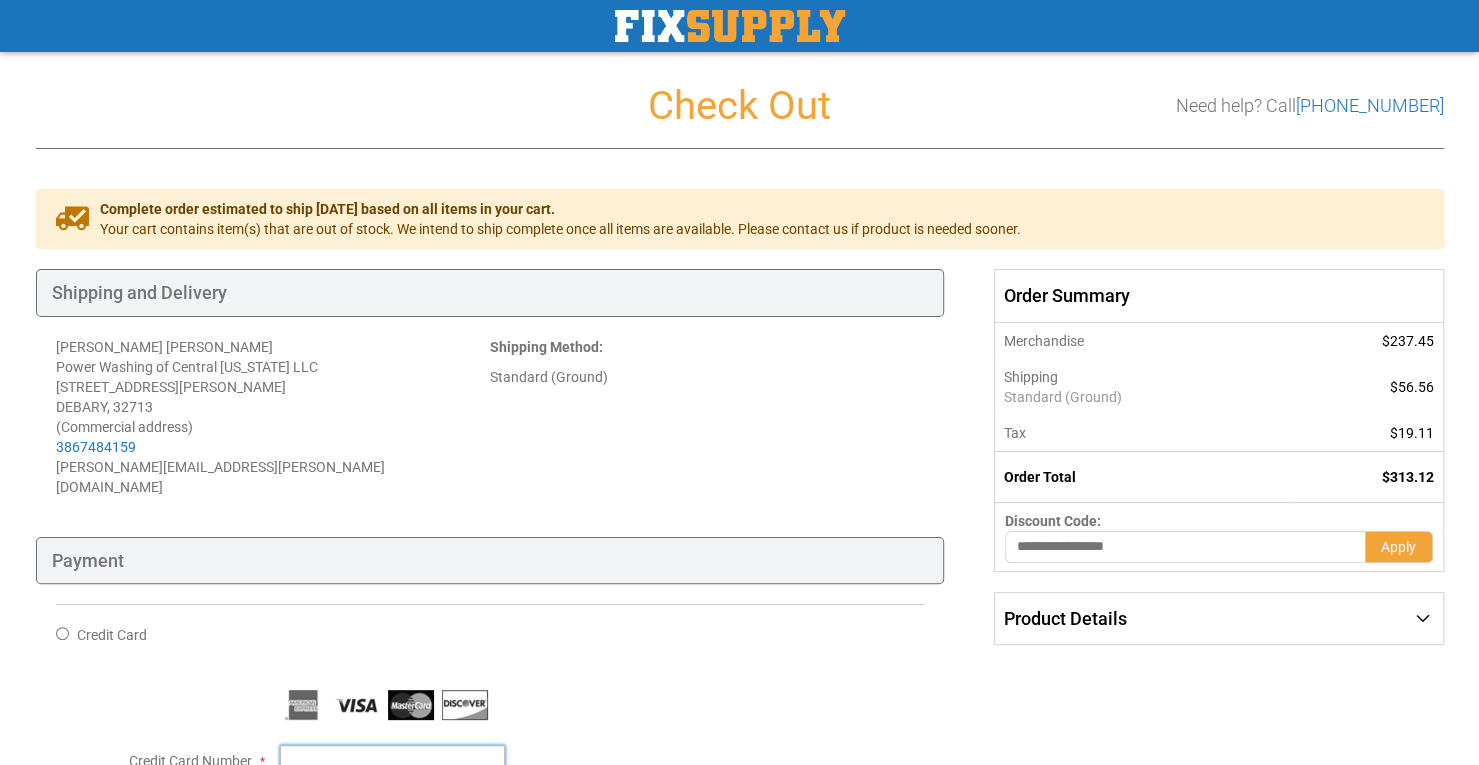 click on "Credit Card Number" at bounding box center [392, 761] 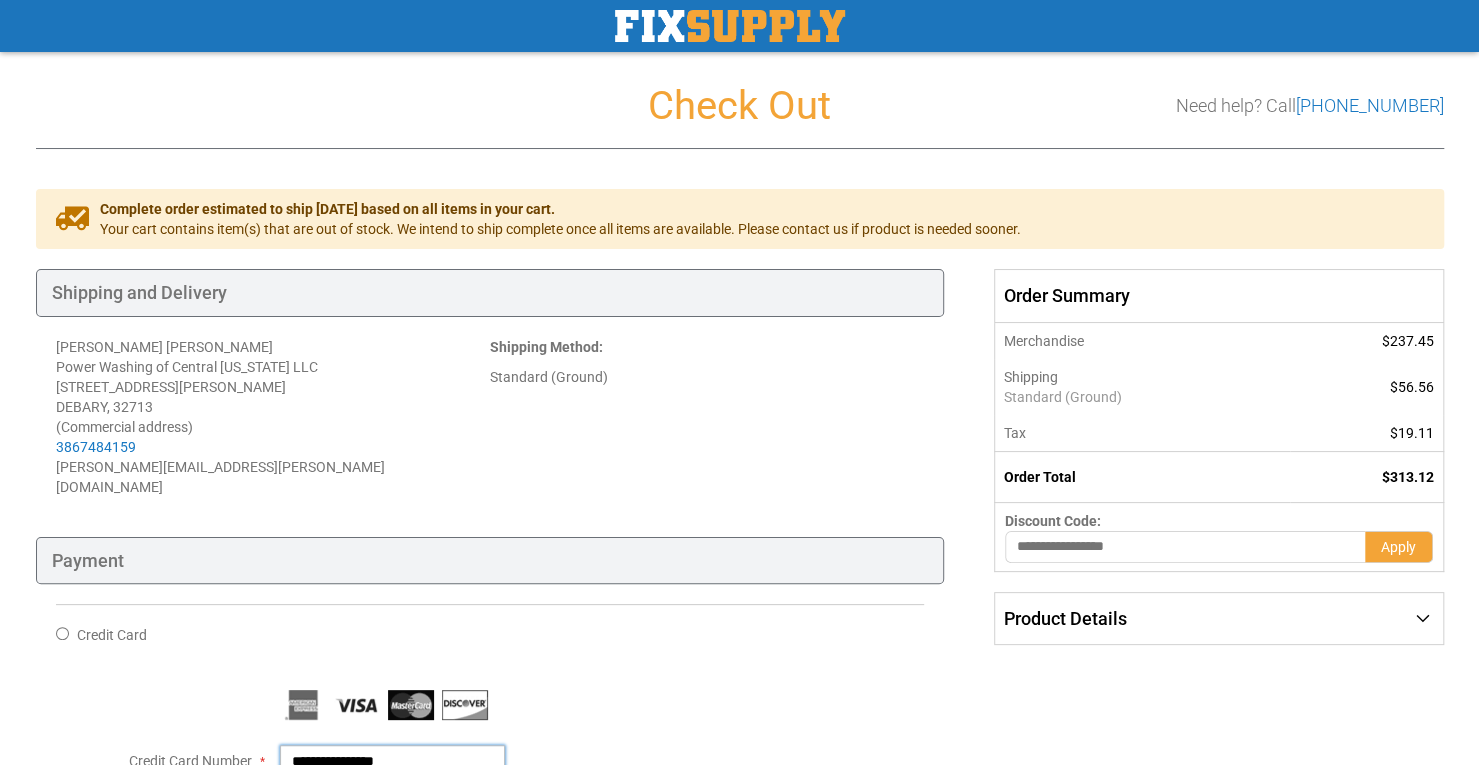 type on "**********" 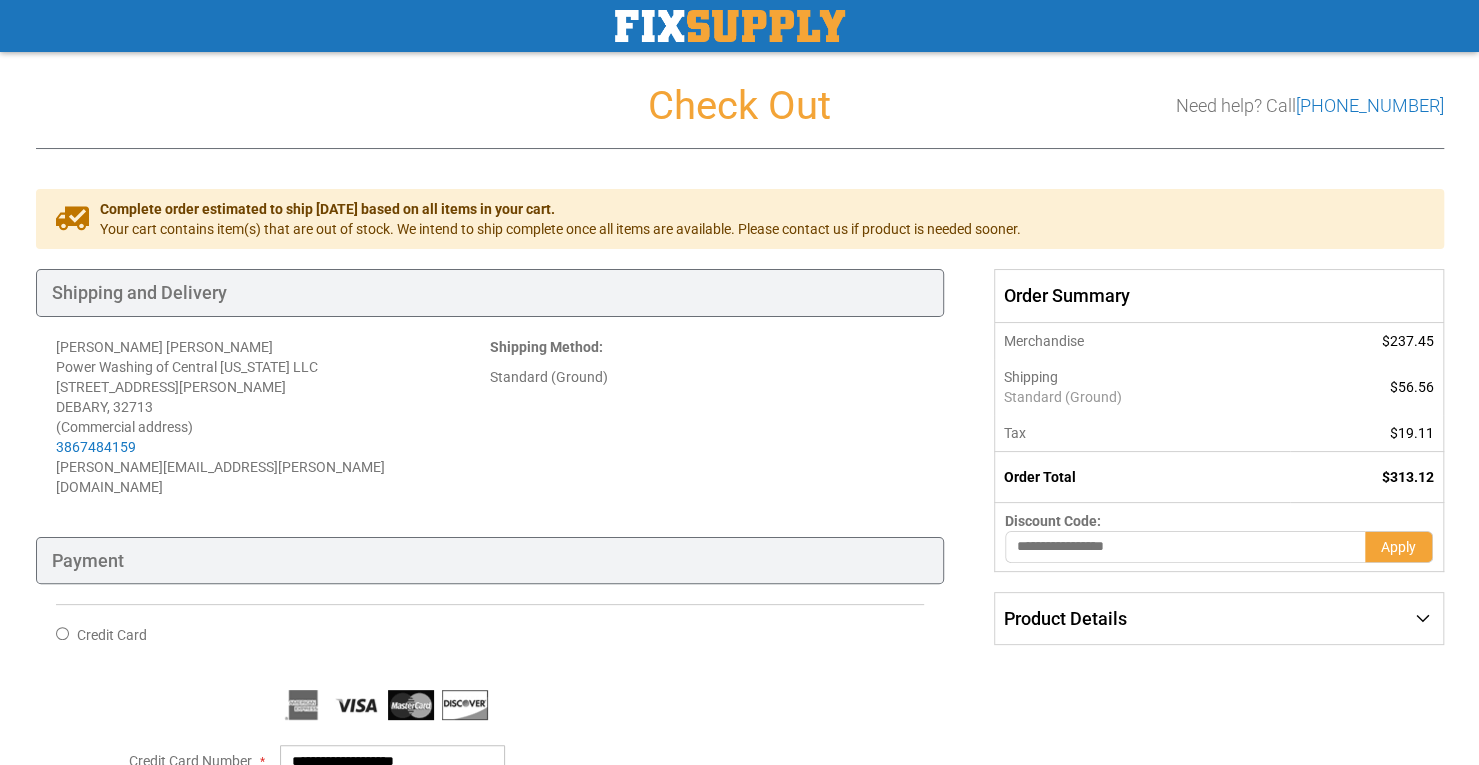 select on "*" 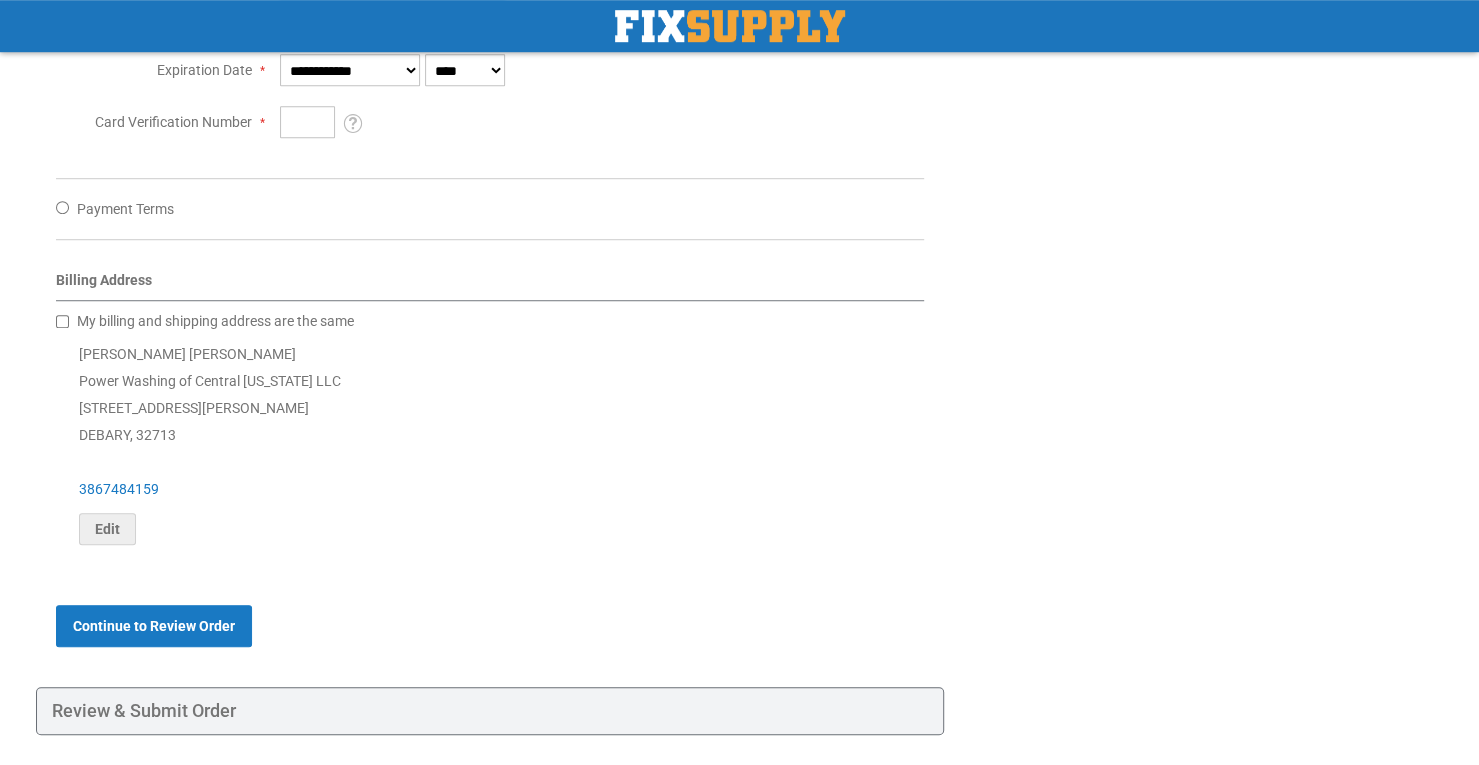 scroll, scrollTop: 790, scrollLeft: 0, axis: vertical 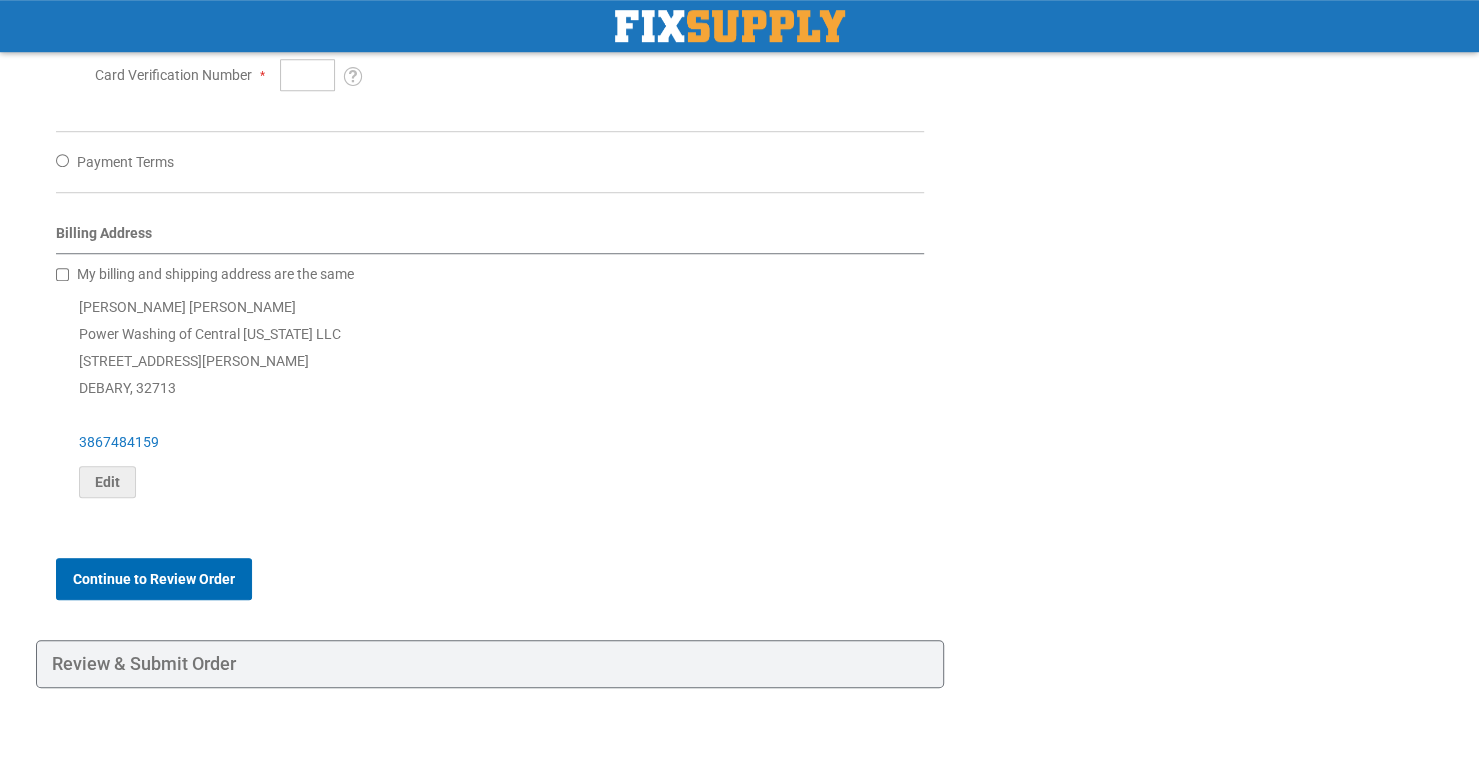 click on "Continue to Review Order" at bounding box center (154, 579) 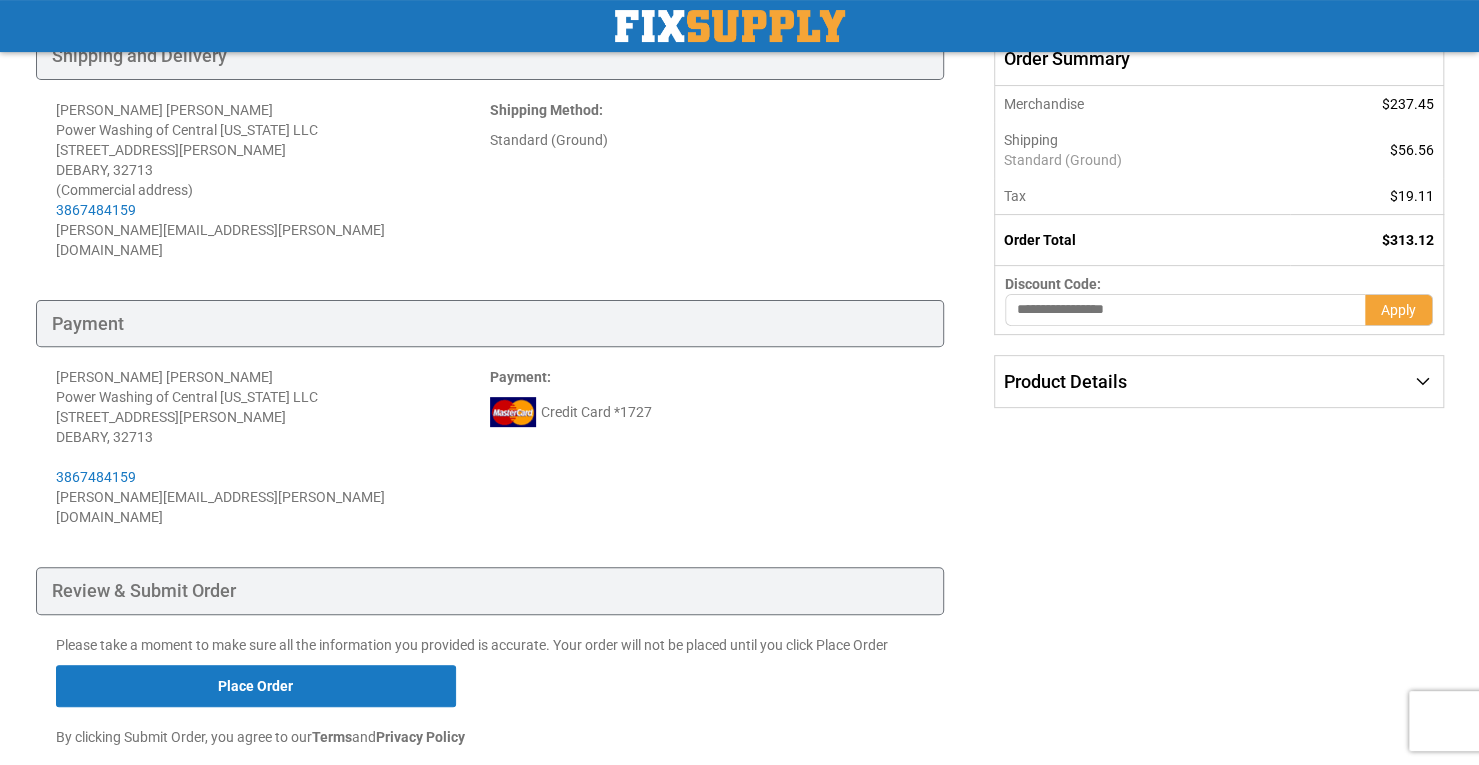scroll, scrollTop: 0, scrollLeft: 0, axis: both 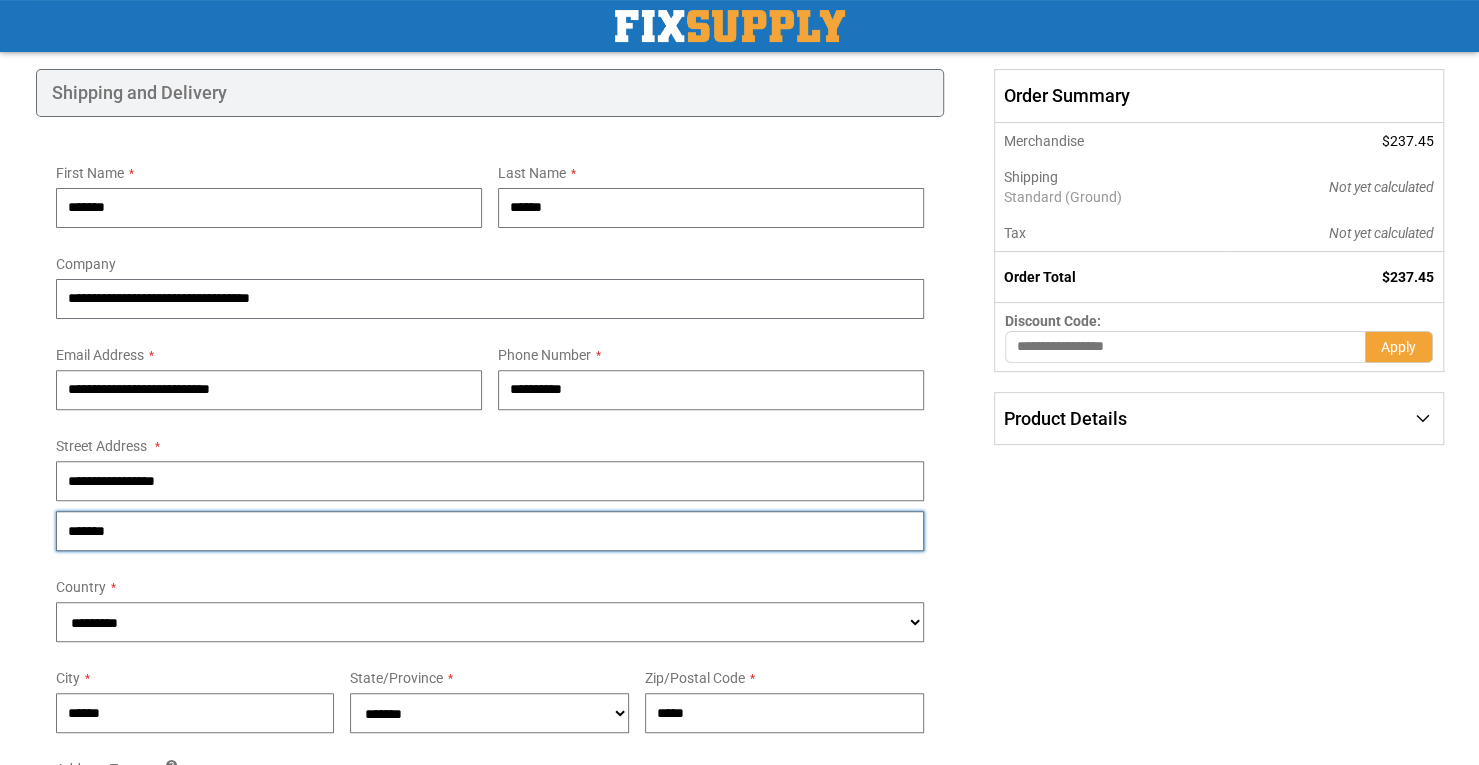 drag, startPoint x: 297, startPoint y: 533, endPoint x: 0, endPoint y: 486, distance: 300.69586 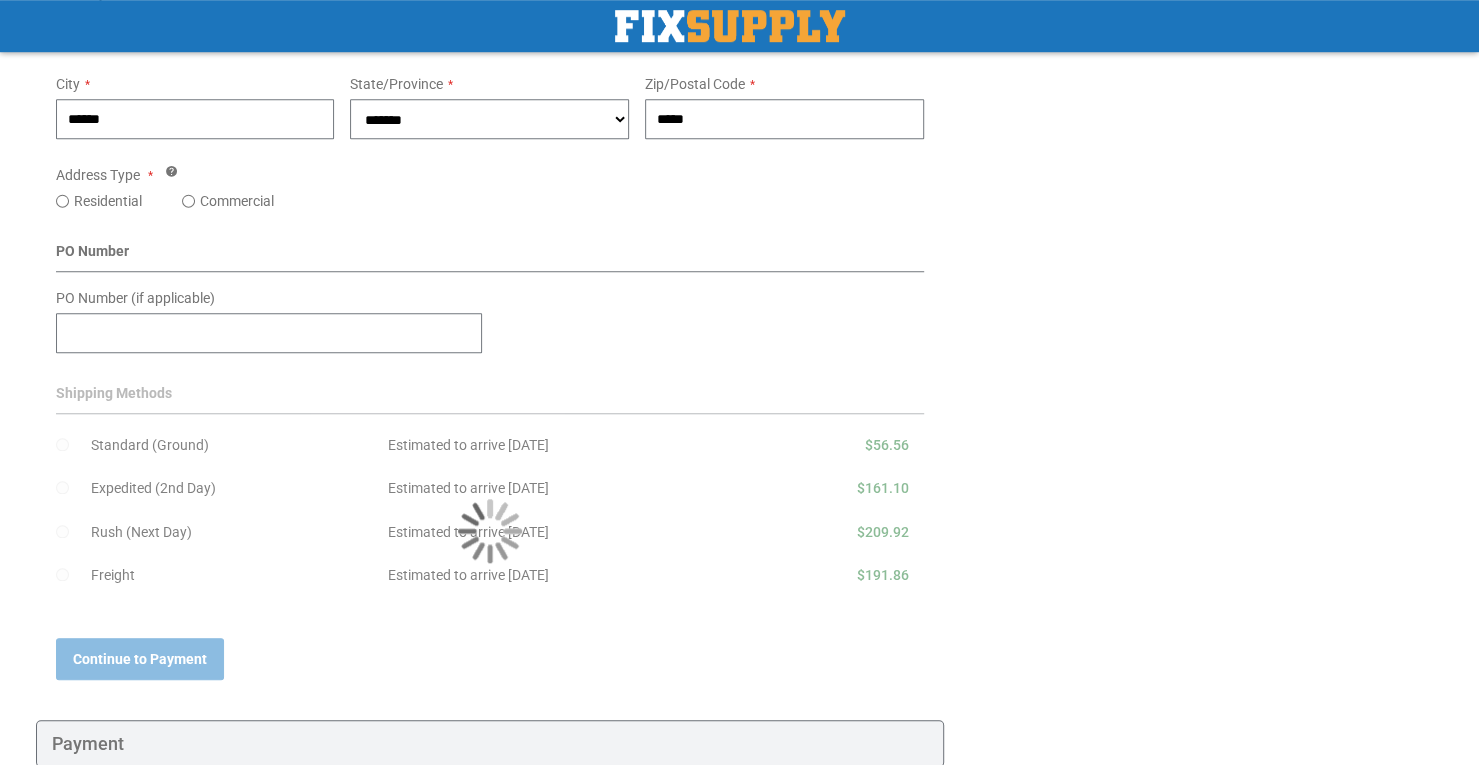 scroll, scrollTop: 800, scrollLeft: 0, axis: vertical 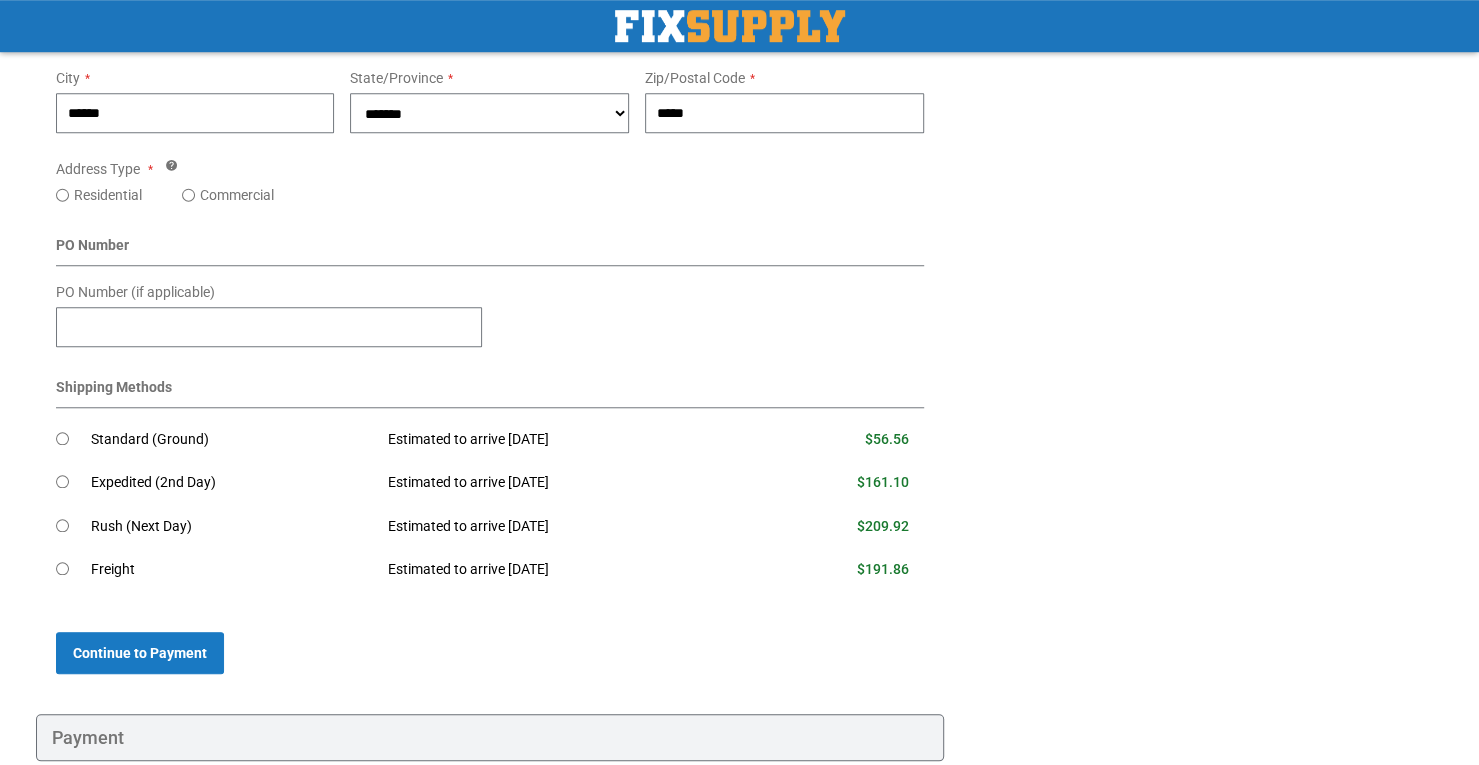 type 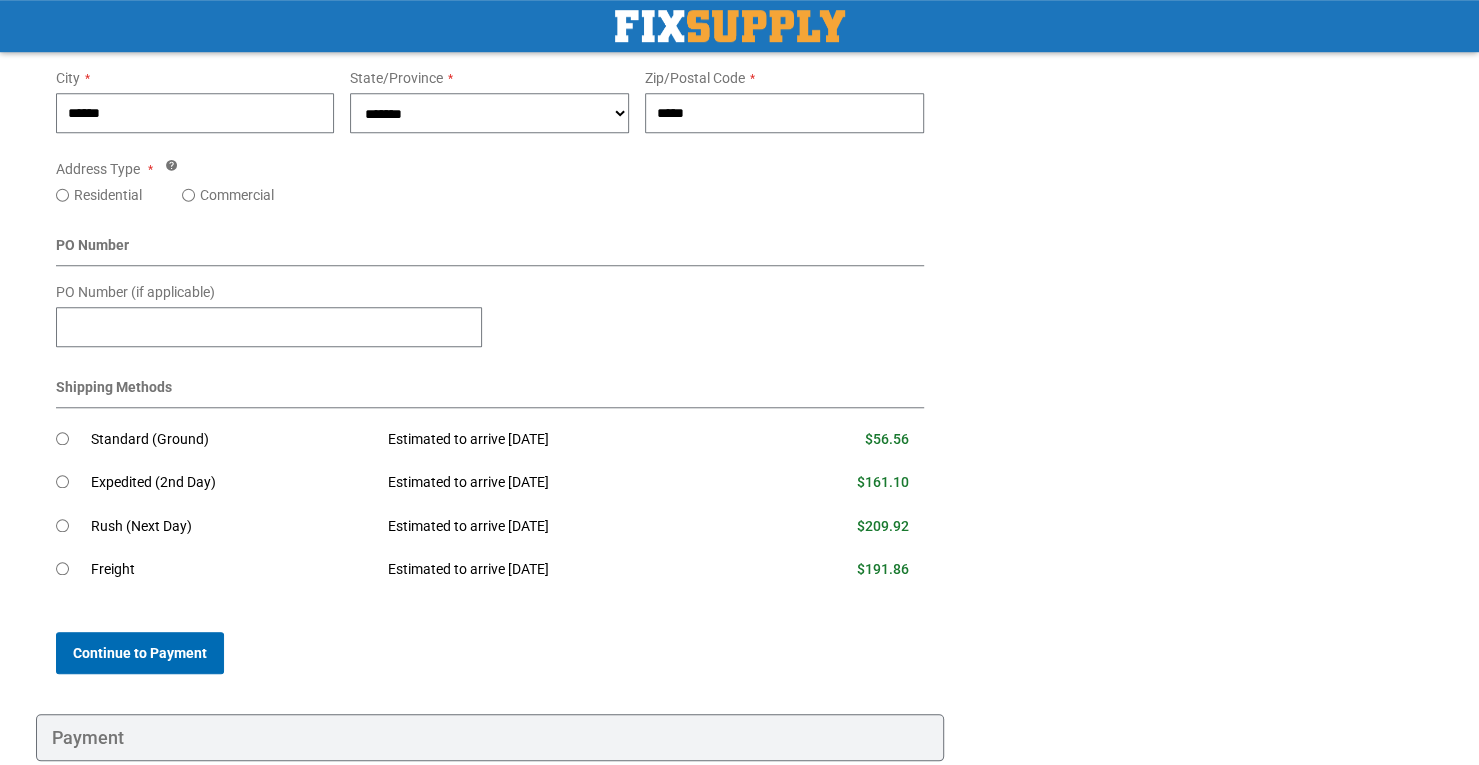 click on "Continue to Payment" at bounding box center (140, 653) 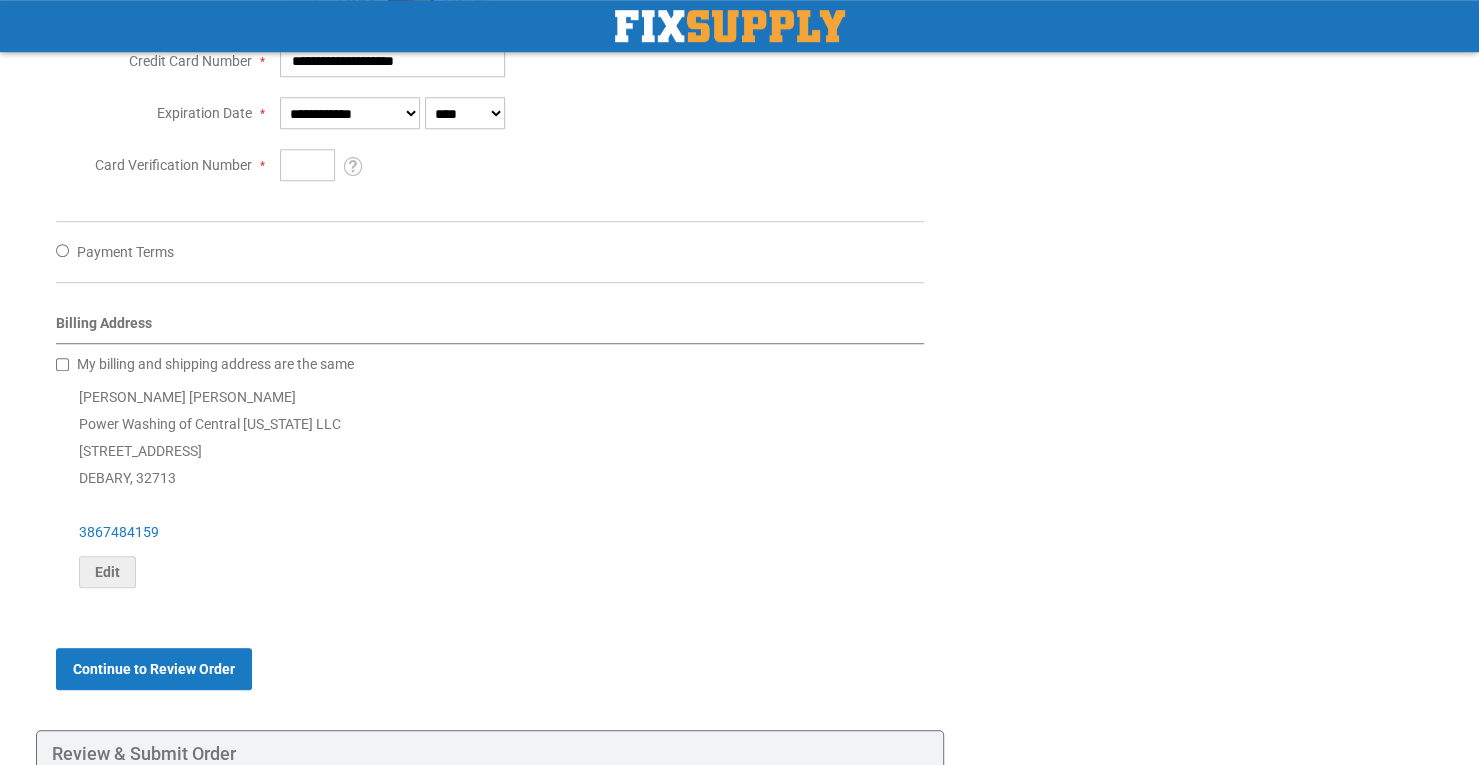 scroll, scrollTop: 790, scrollLeft: 0, axis: vertical 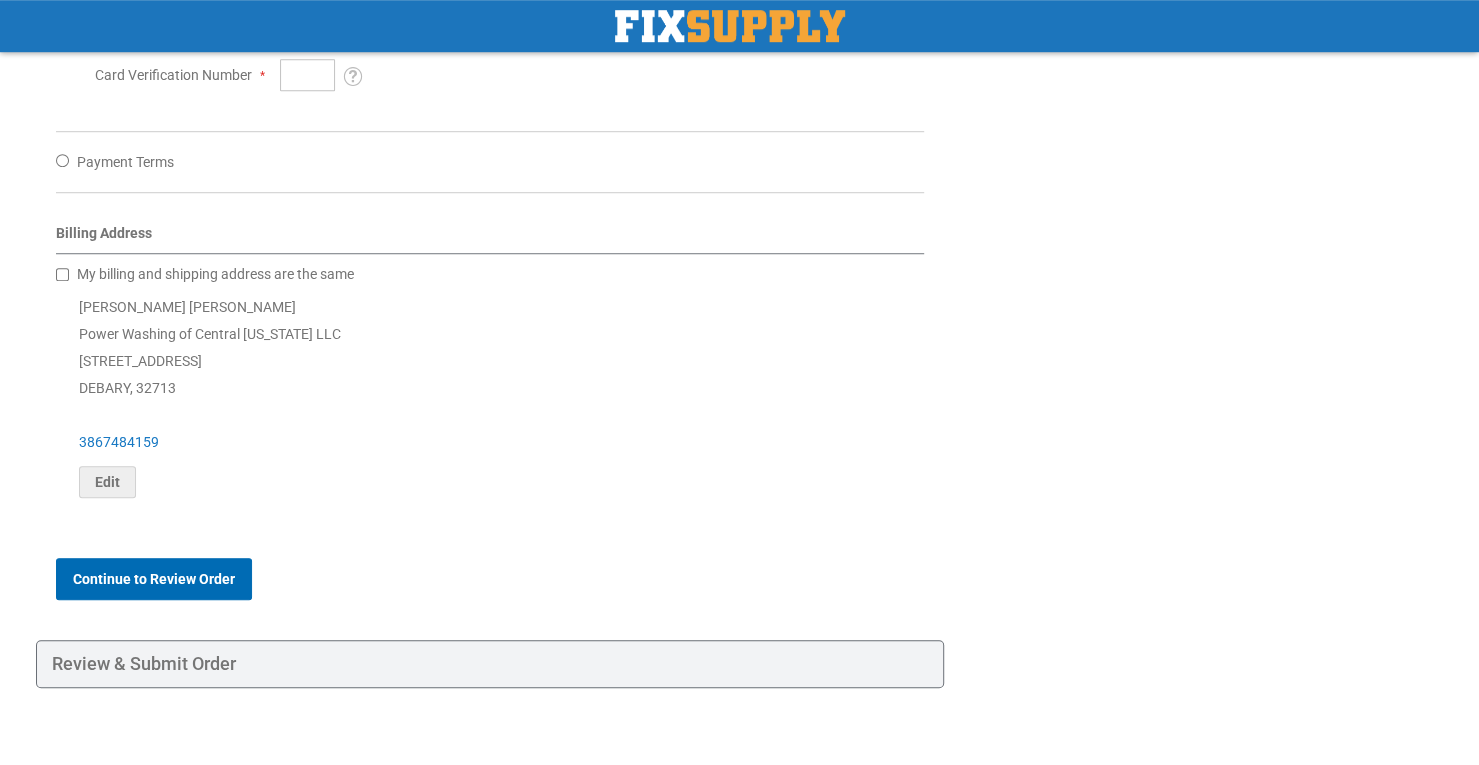 click on "Continue to Review Order" at bounding box center (154, 579) 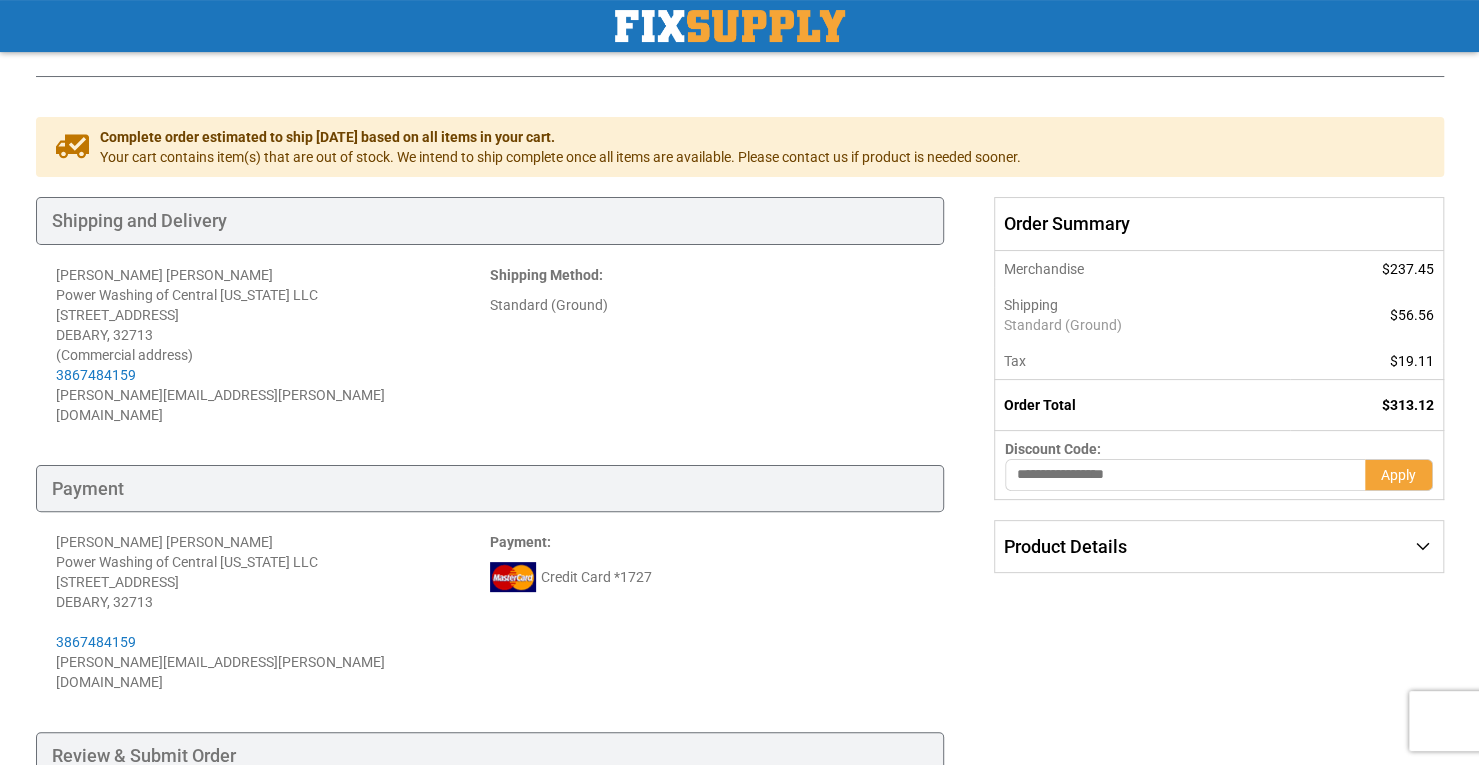 scroll, scrollTop: 306, scrollLeft: 0, axis: vertical 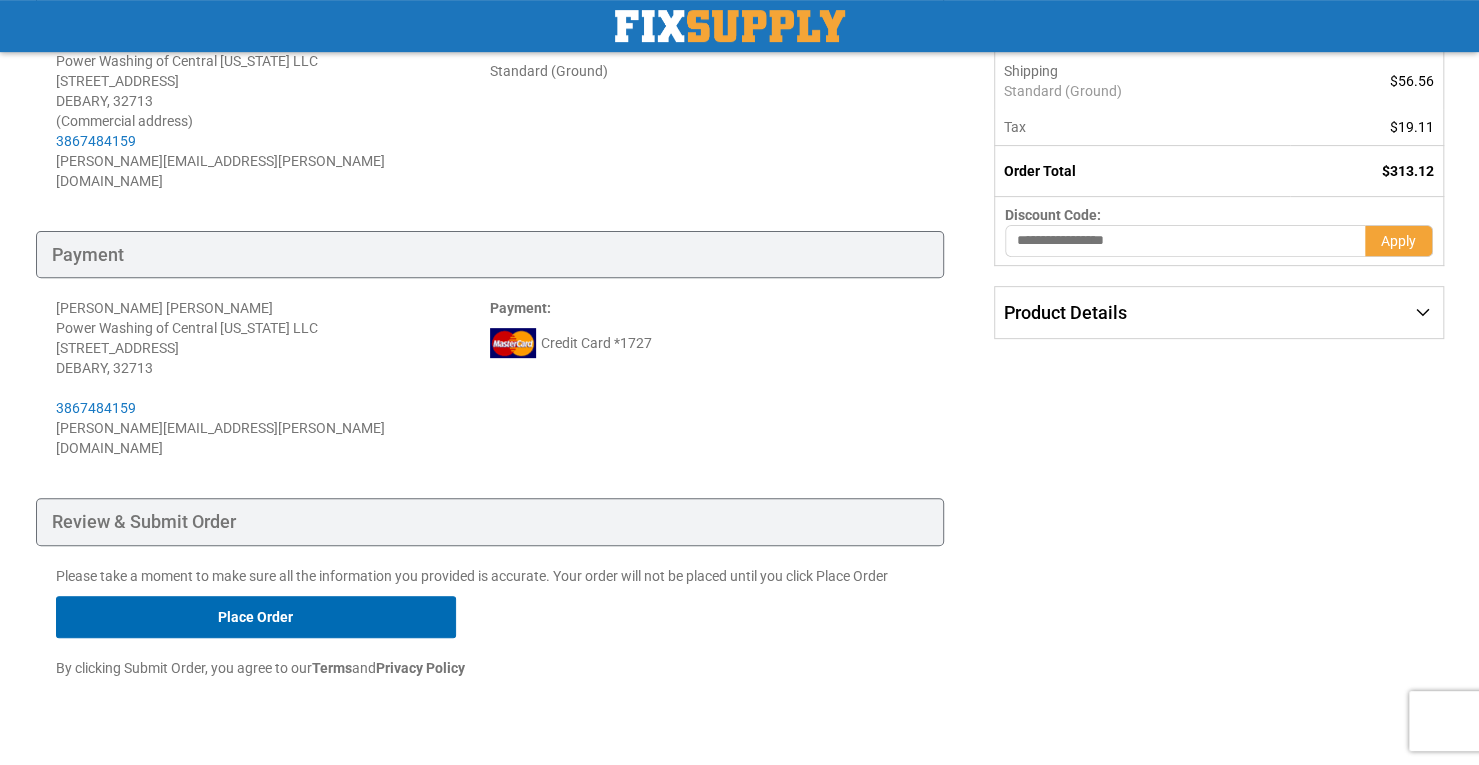 click on "Place Order" at bounding box center [256, 617] 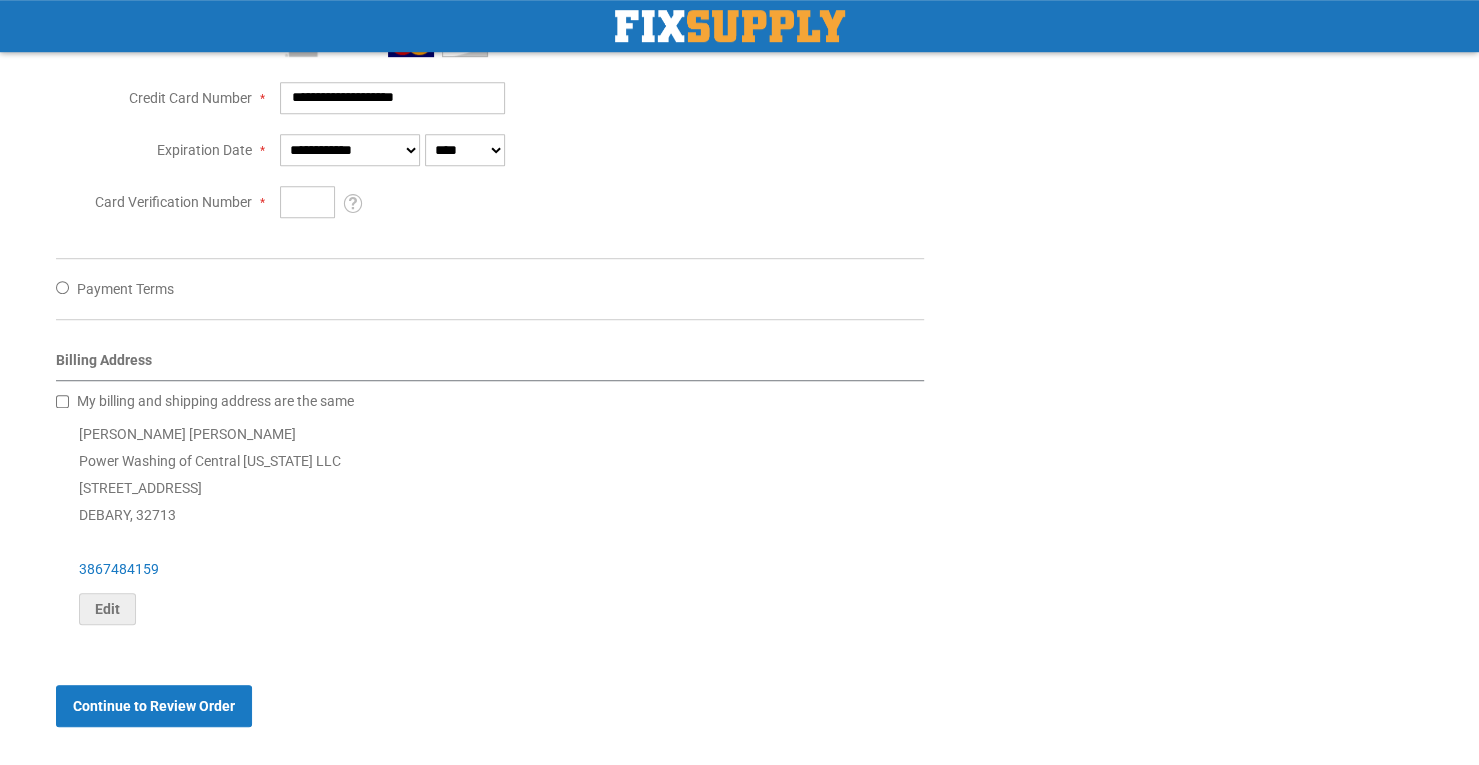 scroll, scrollTop: 654, scrollLeft: 0, axis: vertical 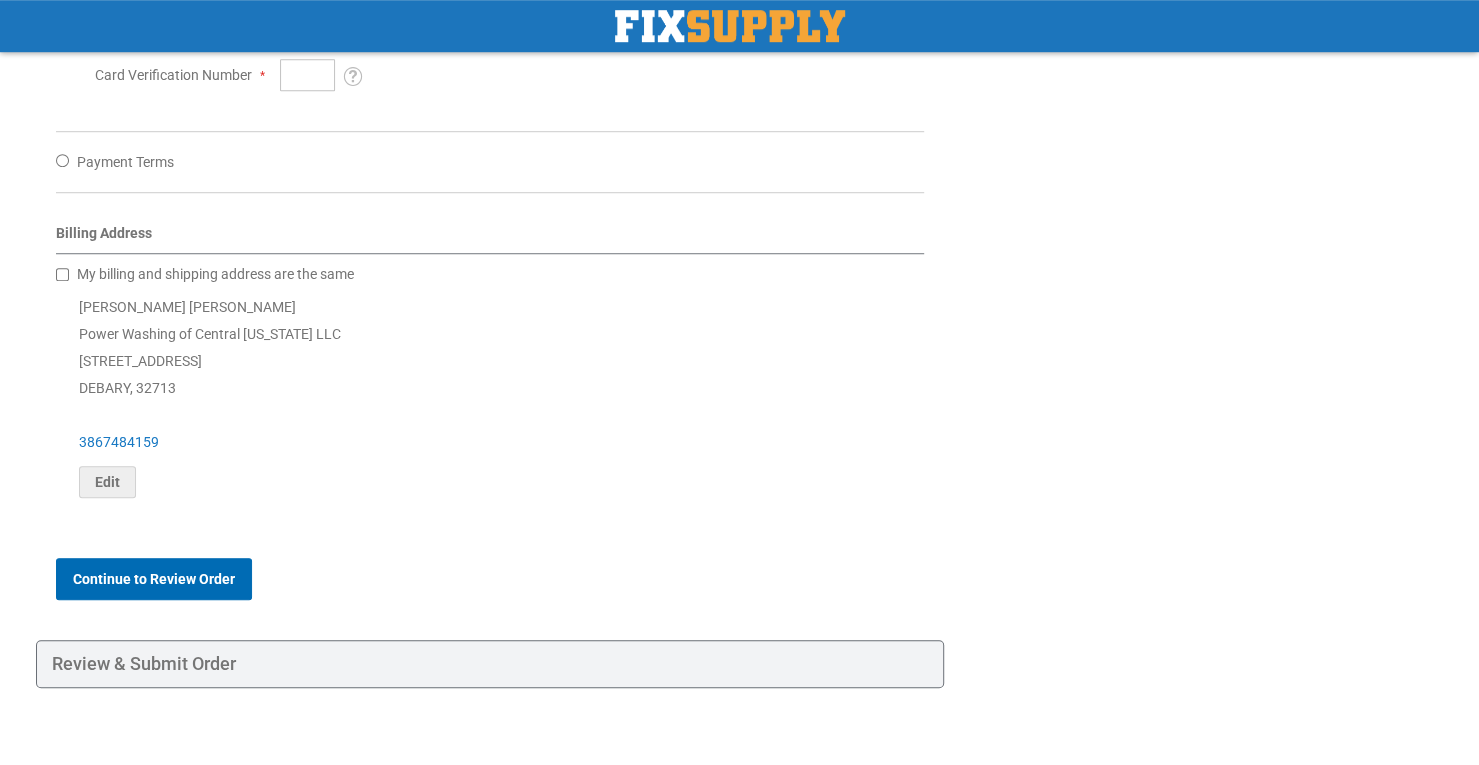 click on "Continue to Review Order" at bounding box center (154, 579) 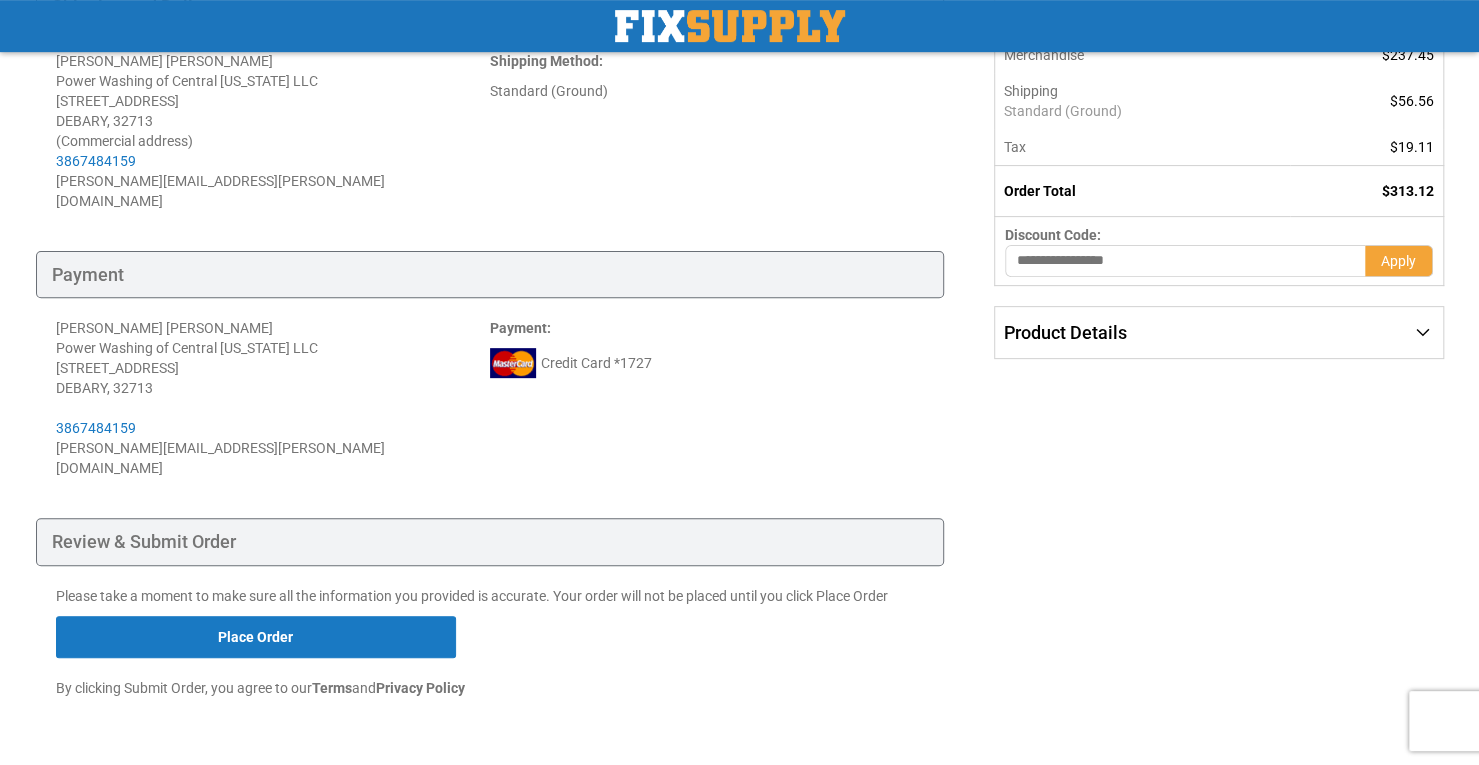 scroll, scrollTop: 306, scrollLeft: 0, axis: vertical 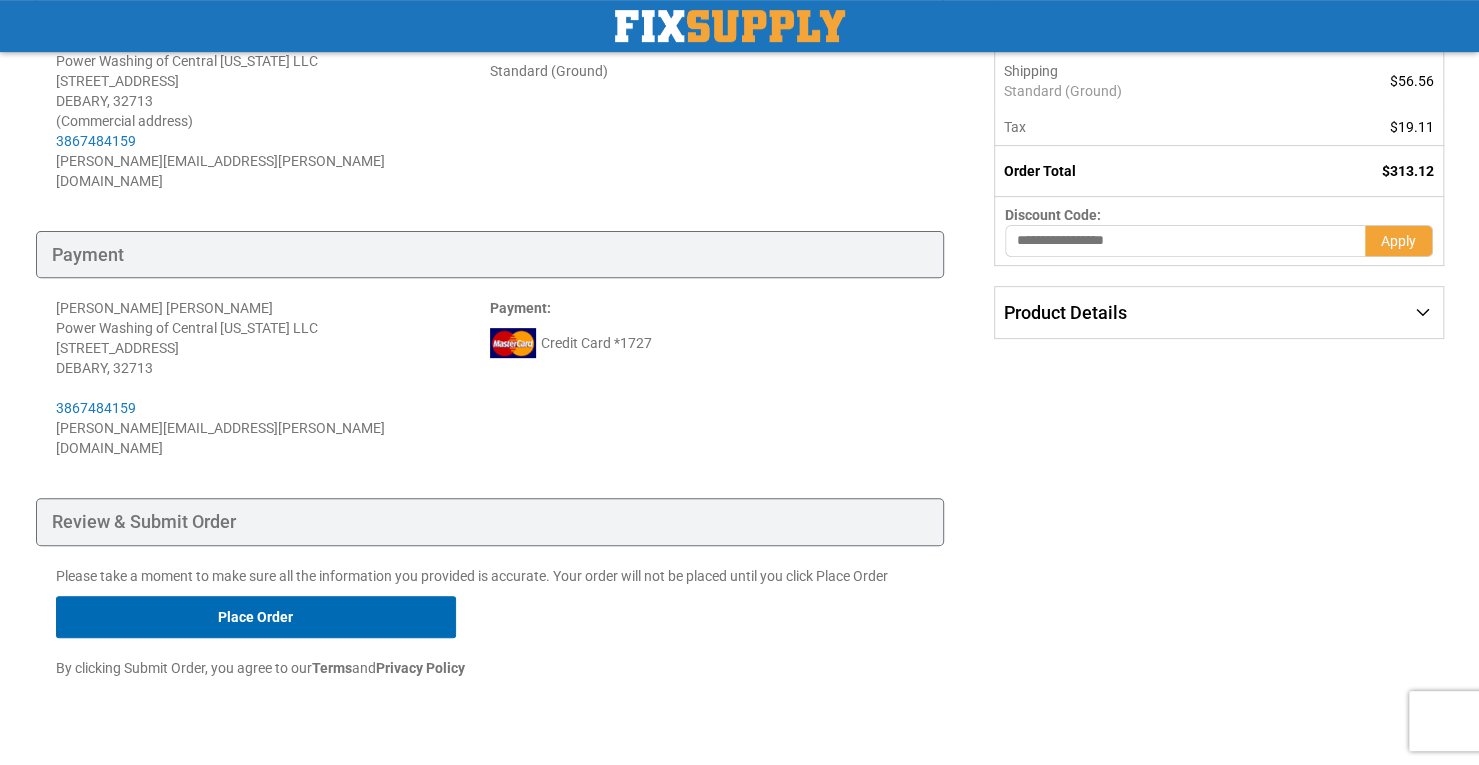click on "Place Order" at bounding box center (256, 617) 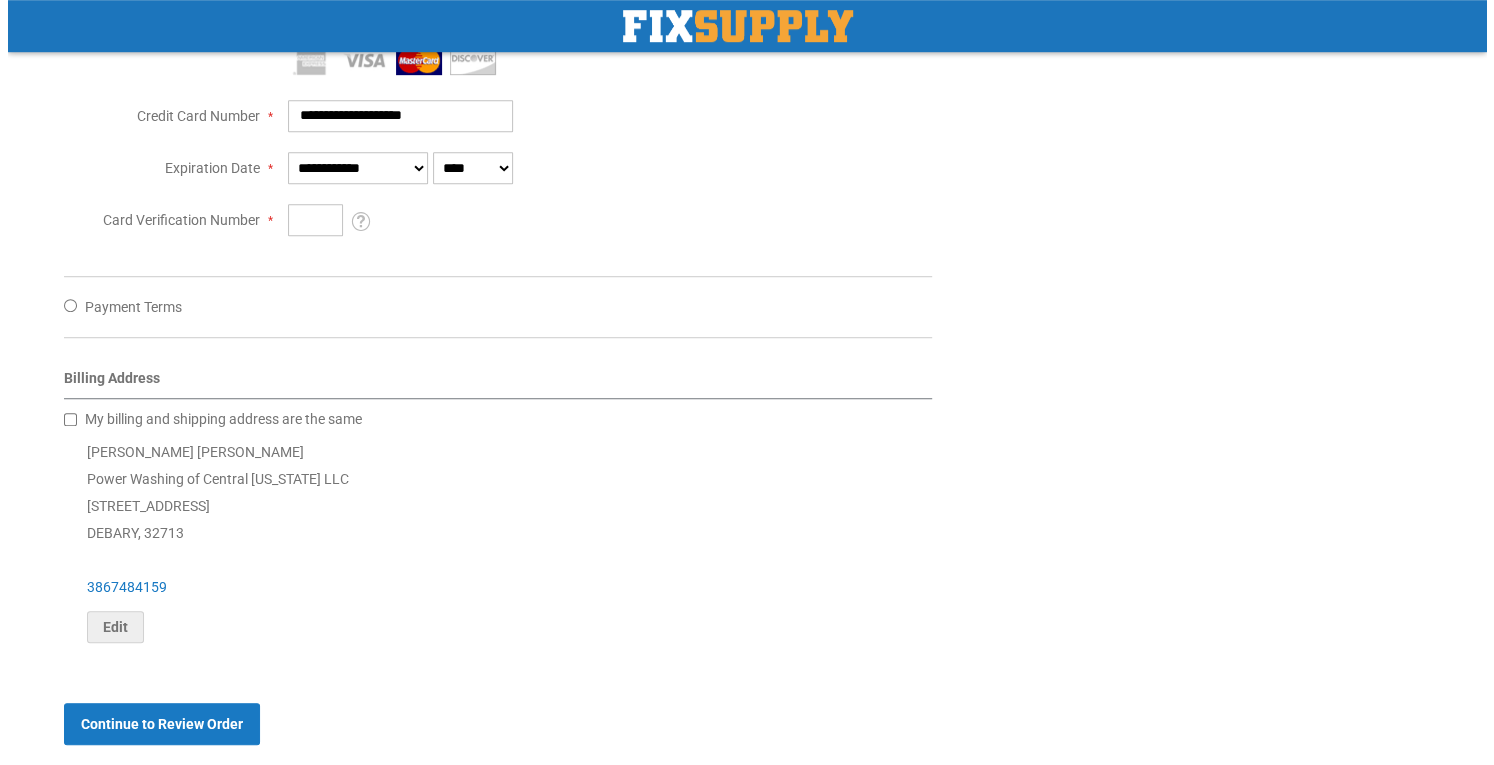 scroll, scrollTop: 654, scrollLeft: 0, axis: vertical 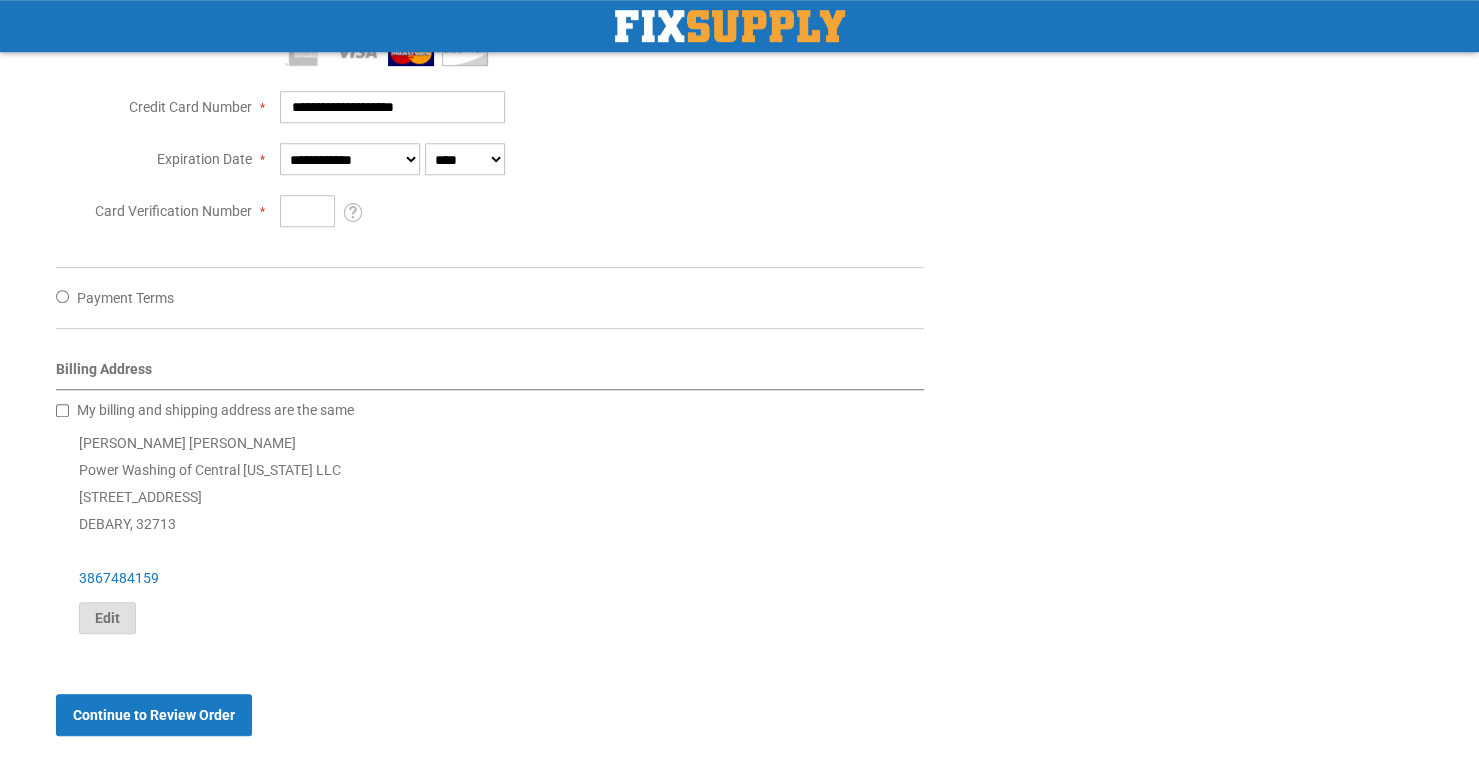 click on "Edit" at bounding box center [107, 618] 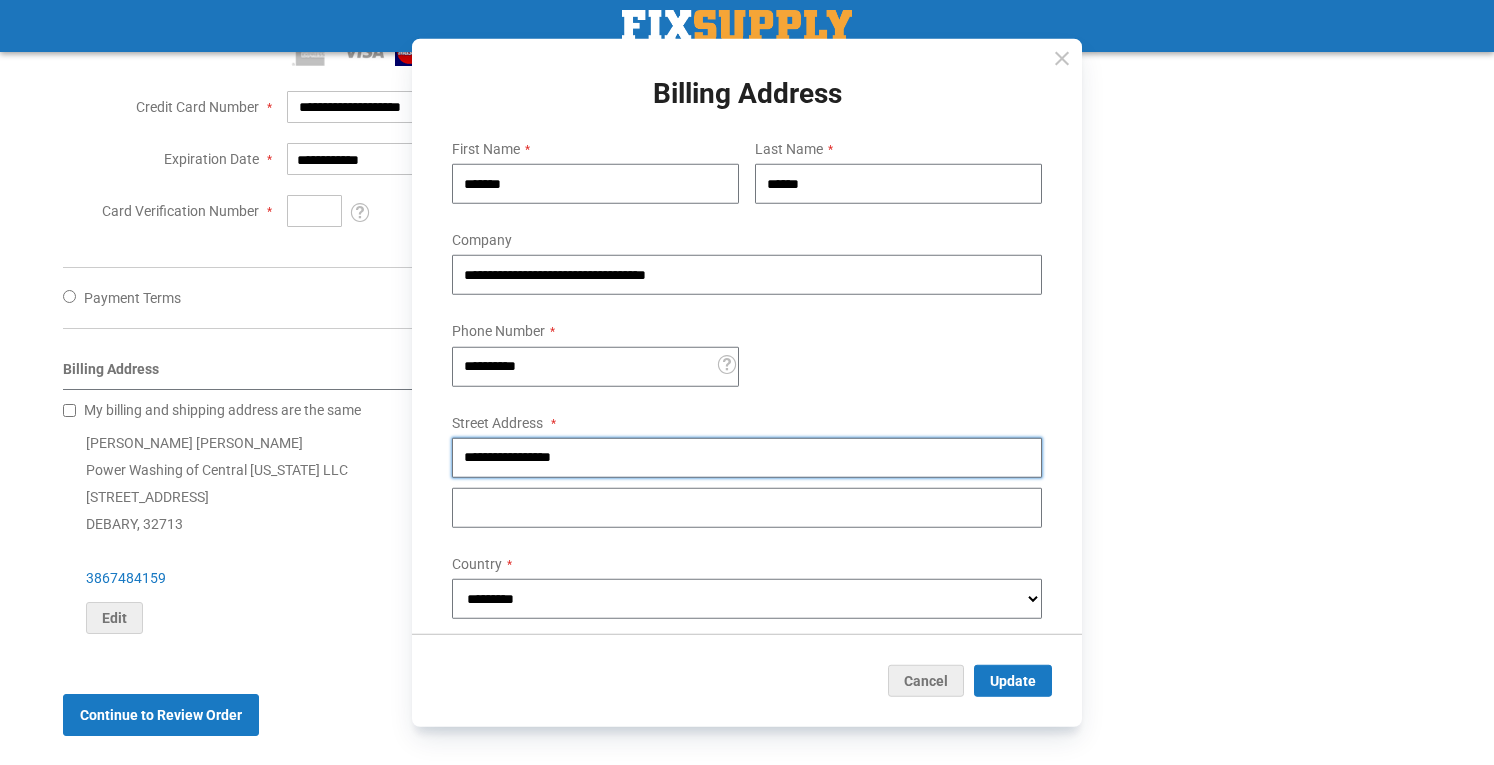 click on "**********" at bounding box center [747, 457] 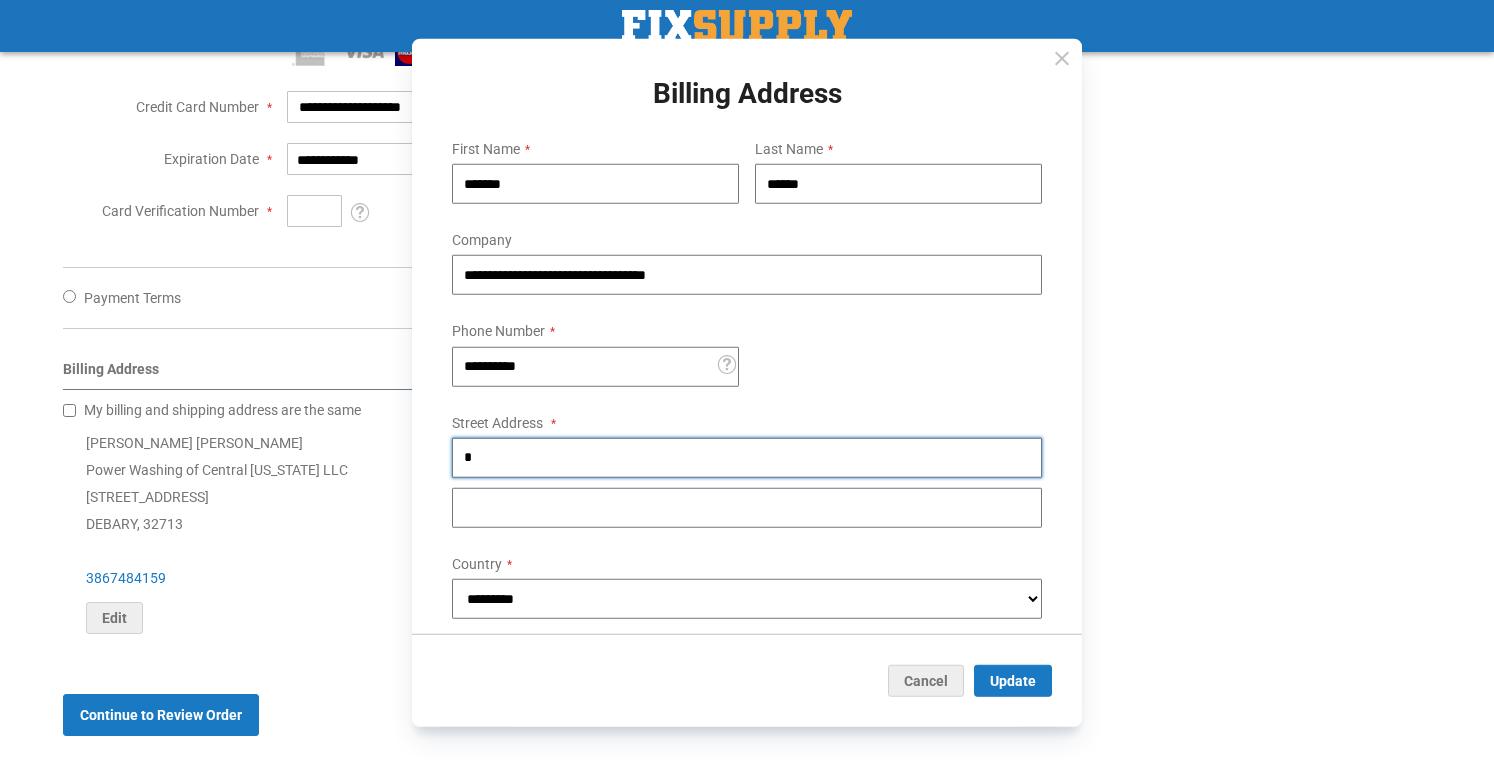 type on "**********" 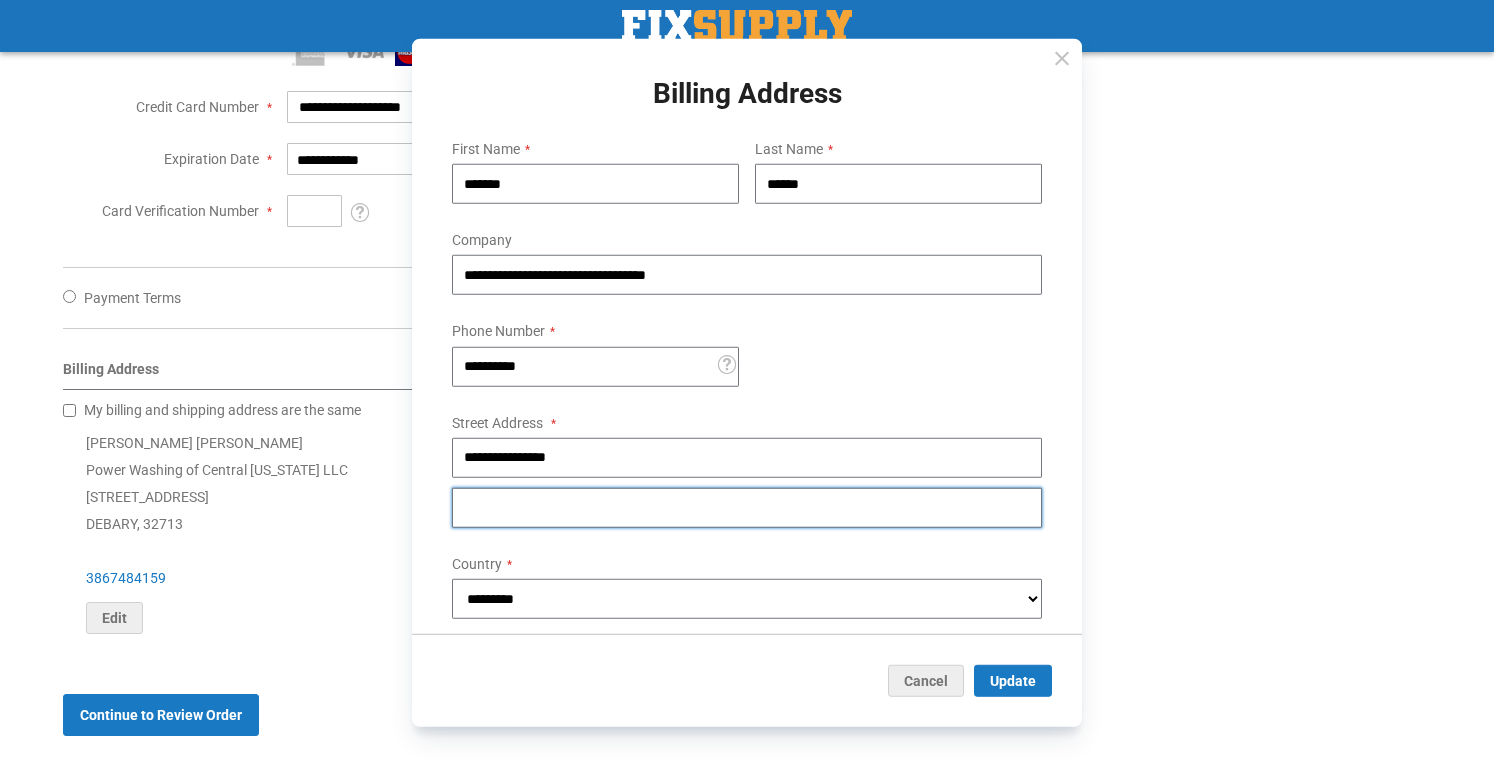 type on "*******" 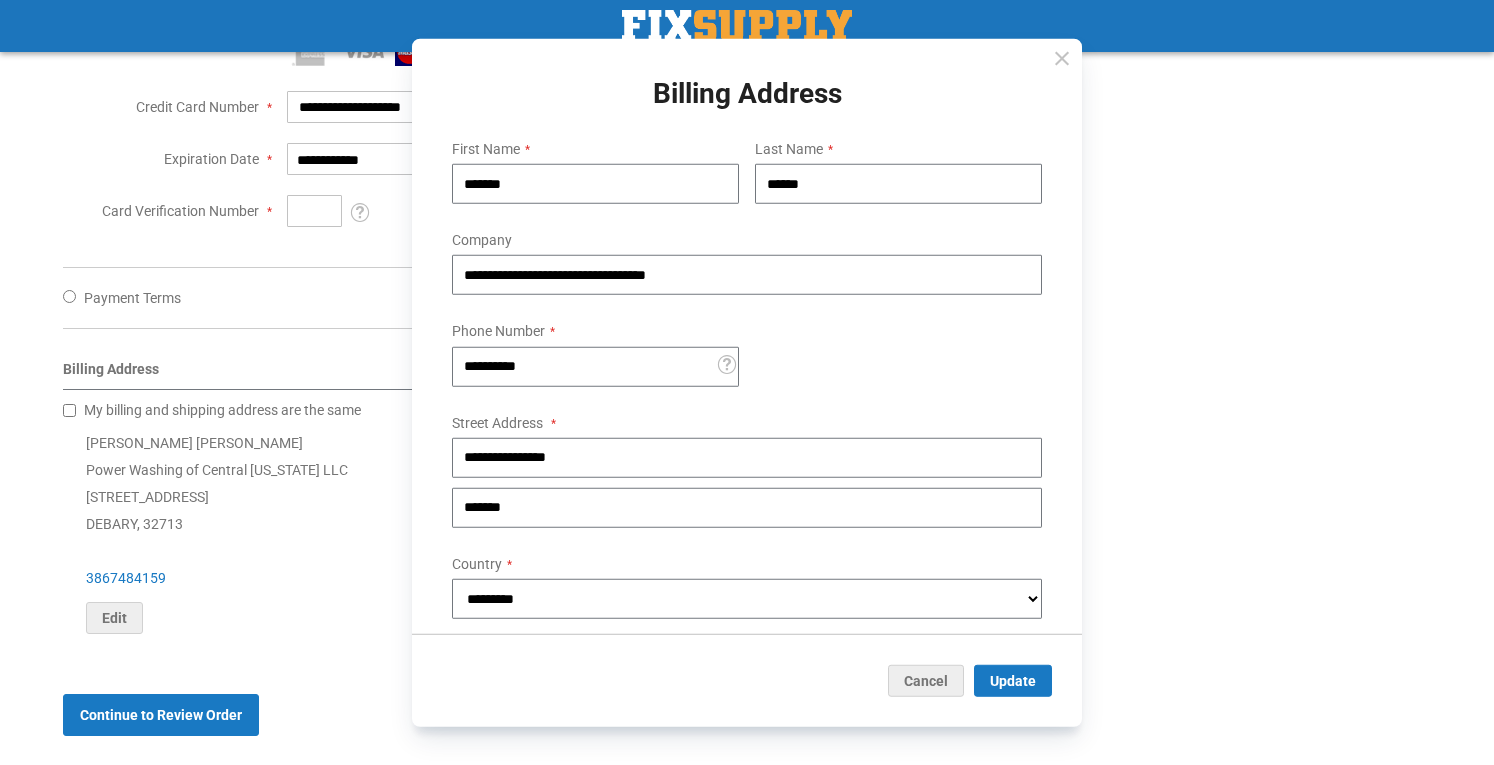 select on "***" 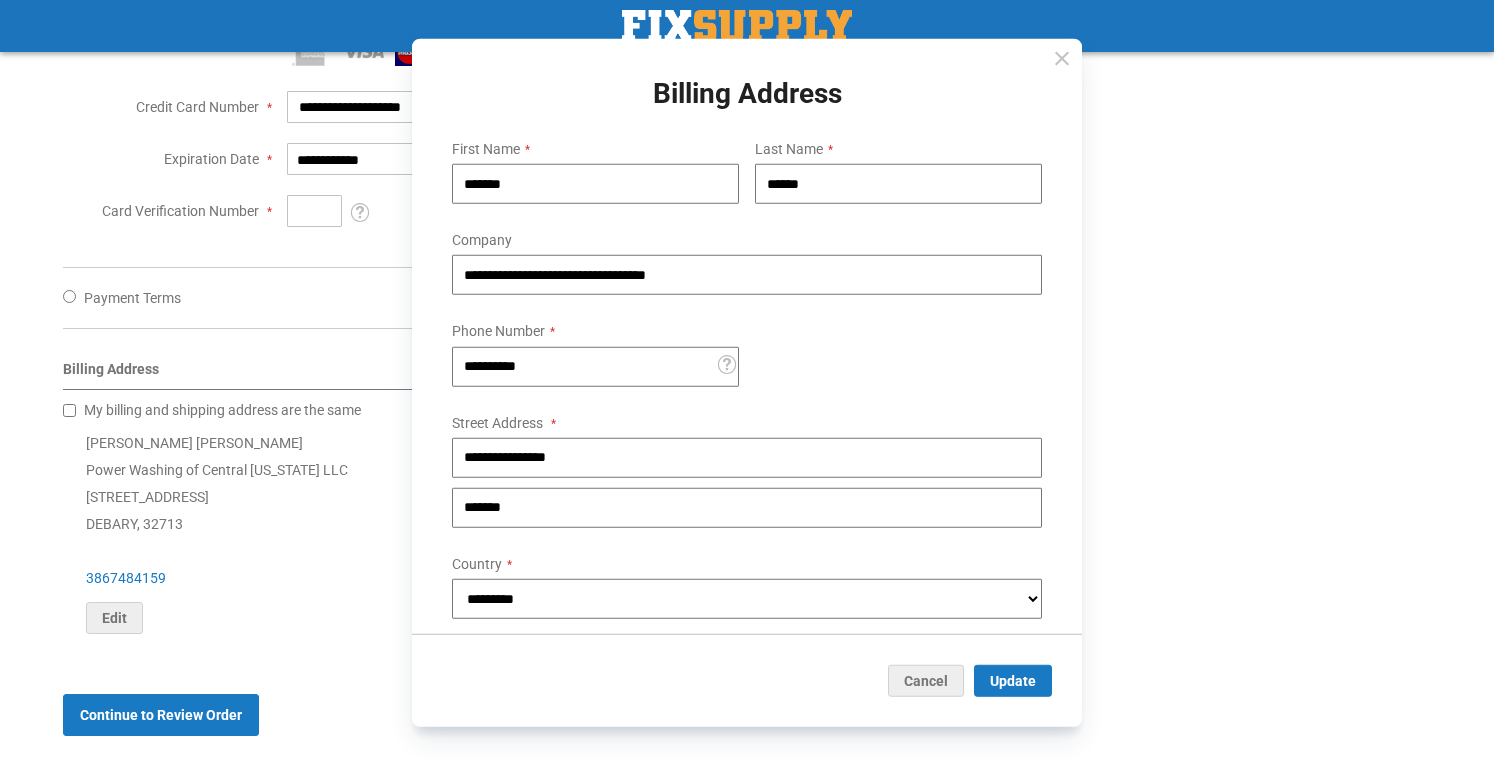 click on "**********" at bounding box center [747, 431] 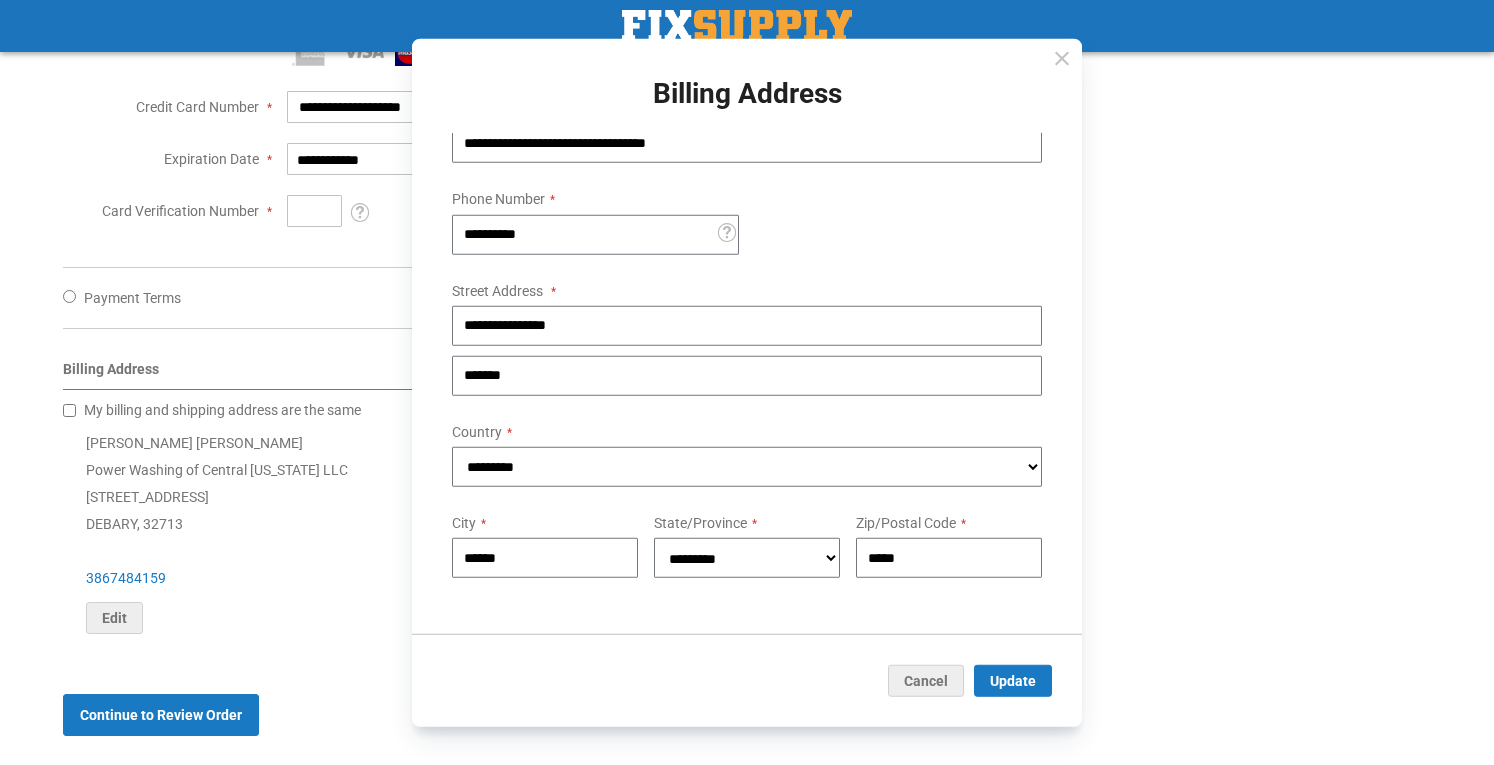 scroll, scrollTop: 134, scrollLeft: 0, axis: vertical 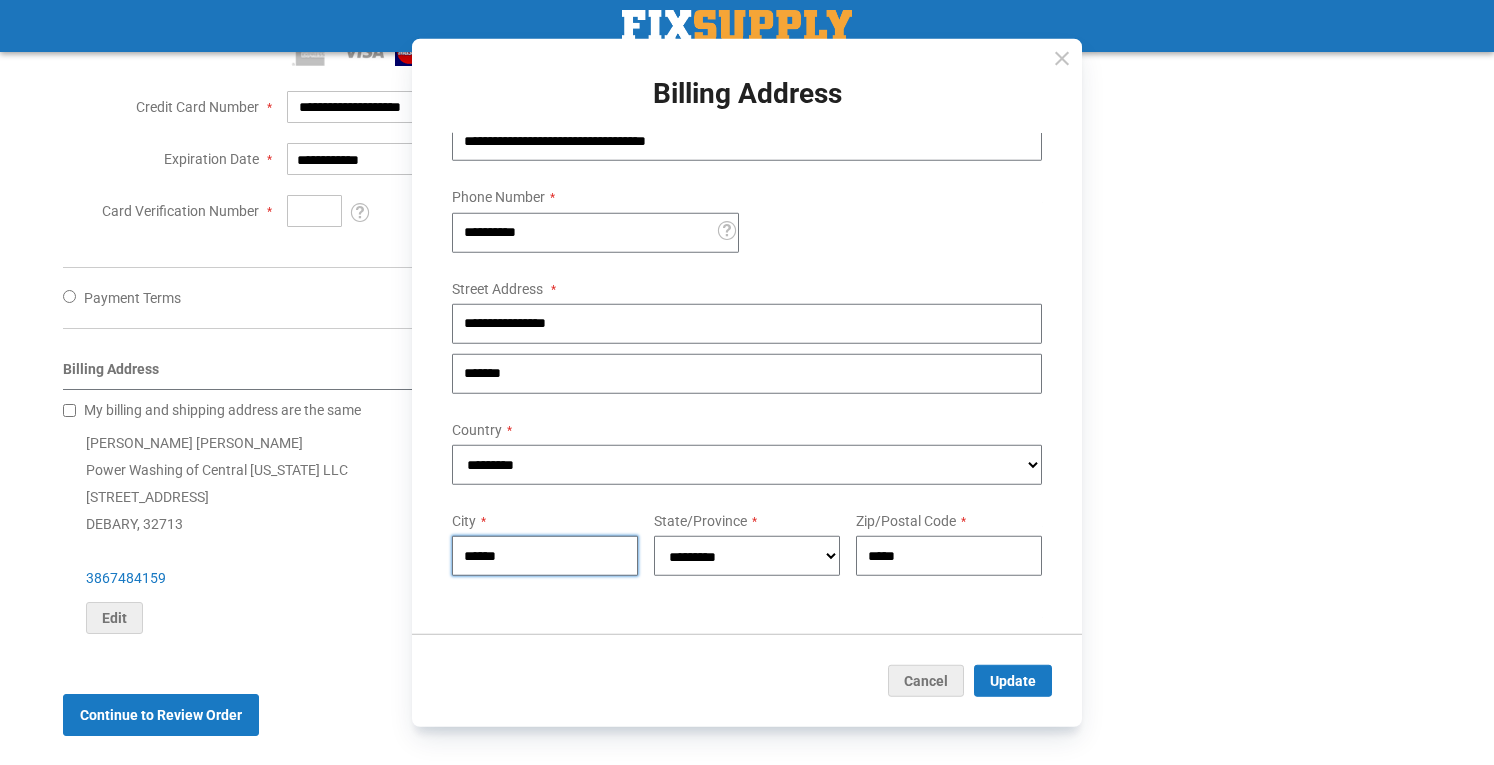 click on "******" at bounding box center [545, 556] 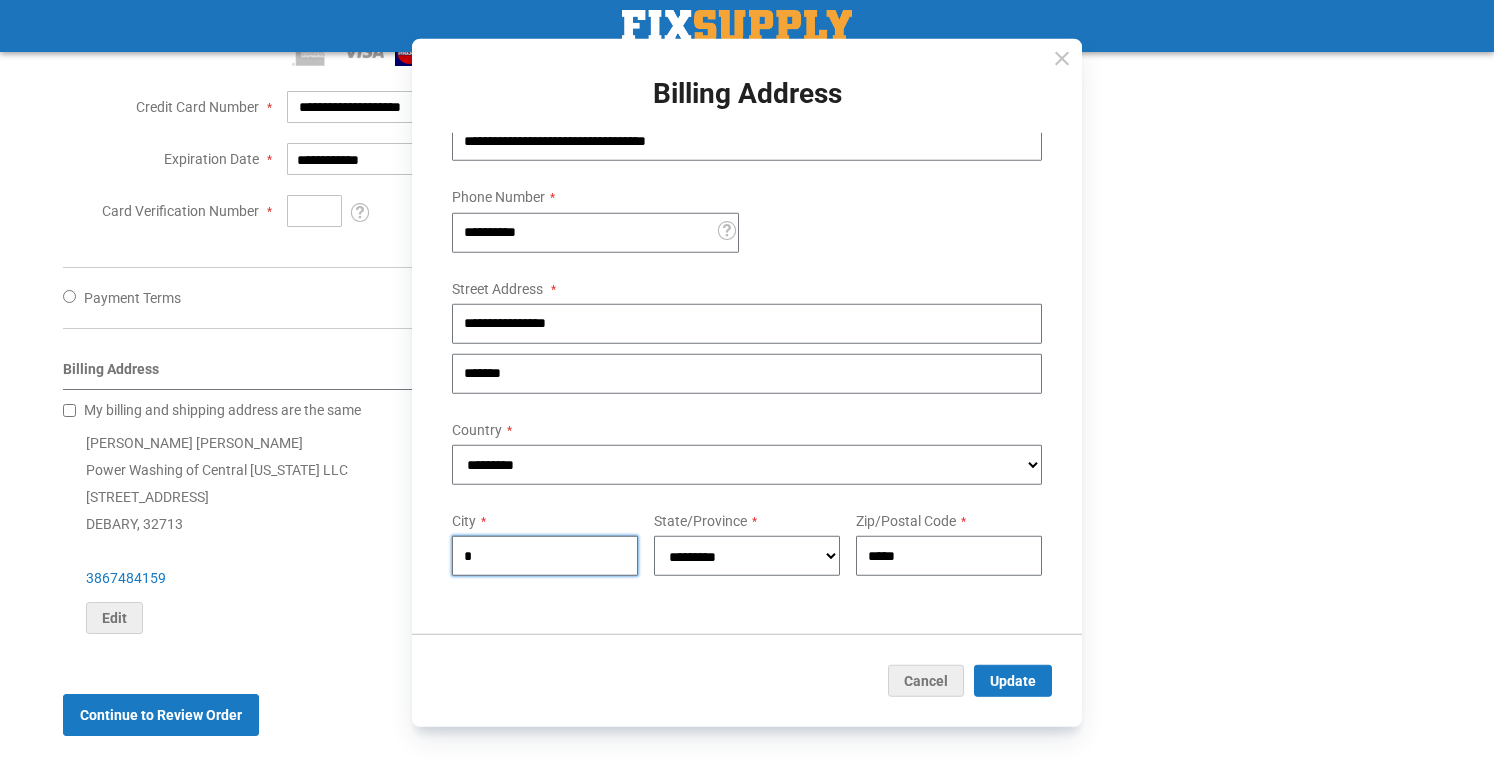 type on "*******" 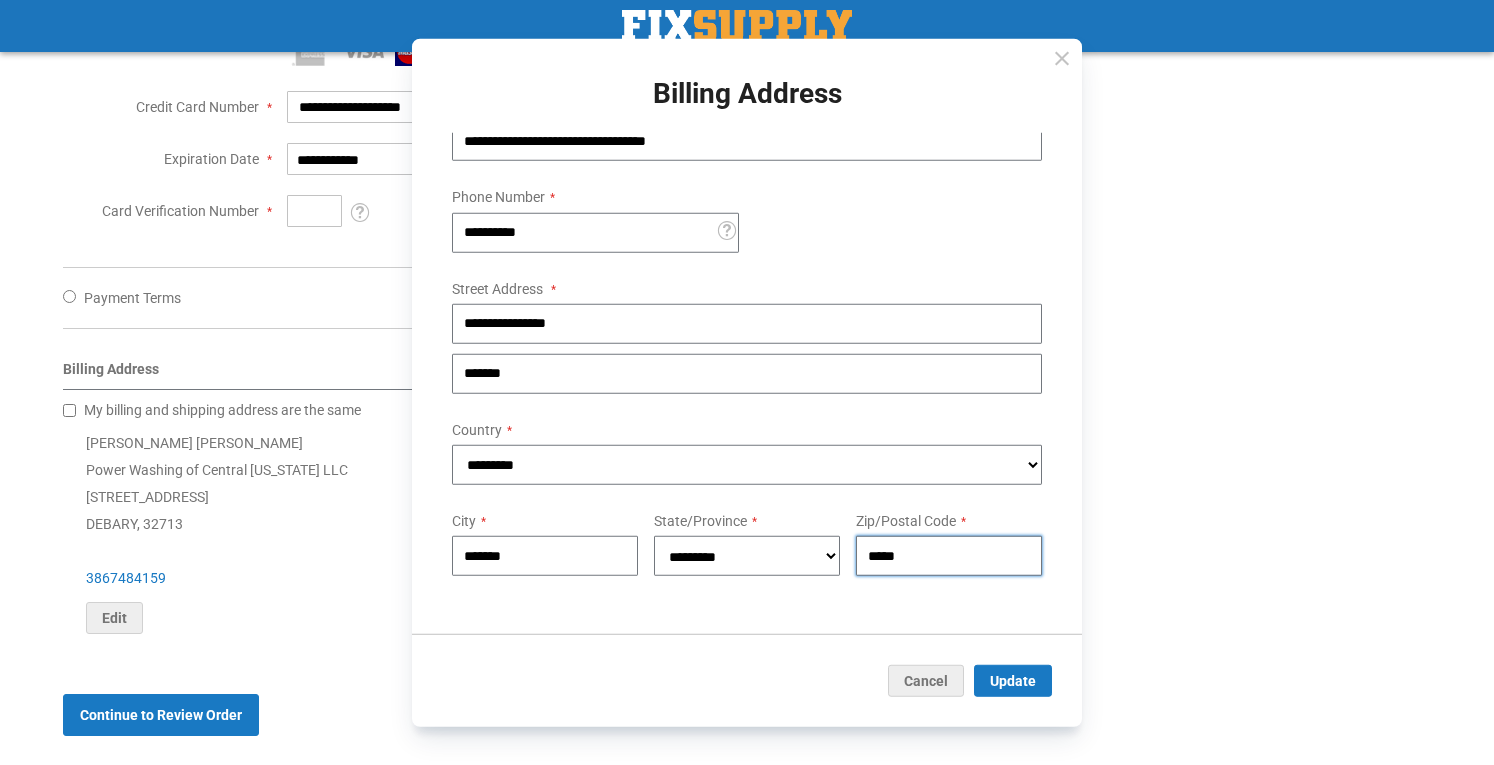 click on "*****" at bounding box center [949, 556] 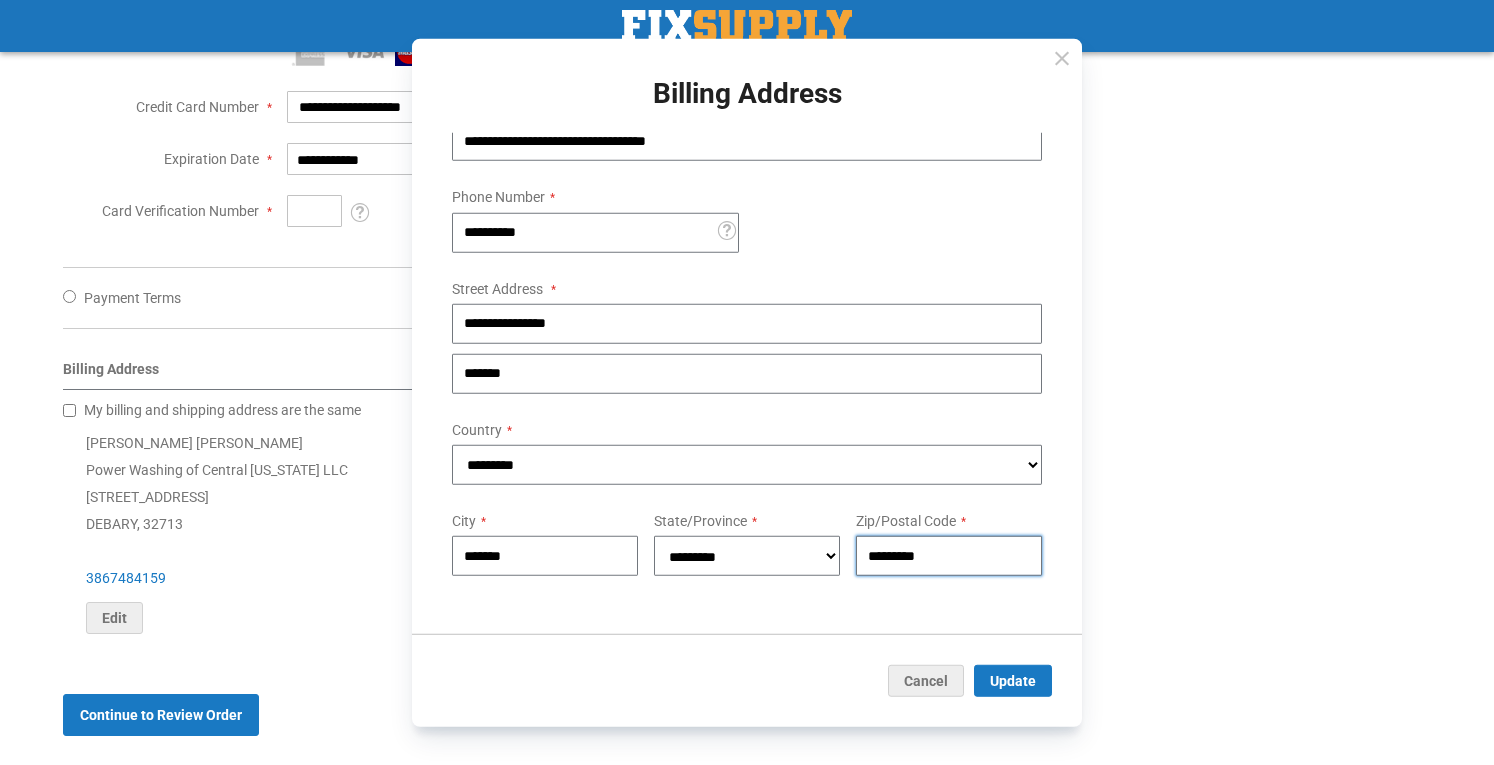 click on "*********" at bounding box center (949, 556) 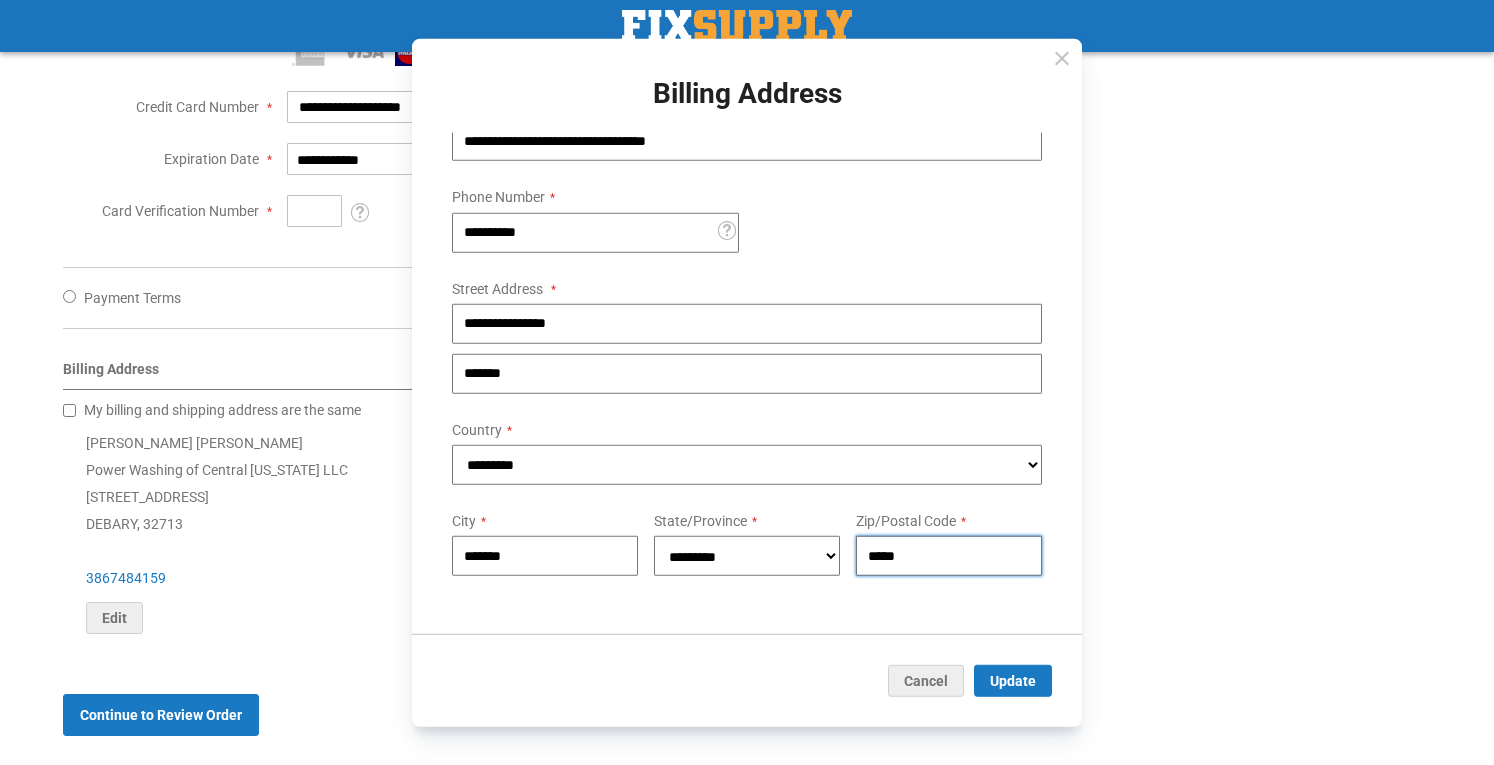 type on "*****" 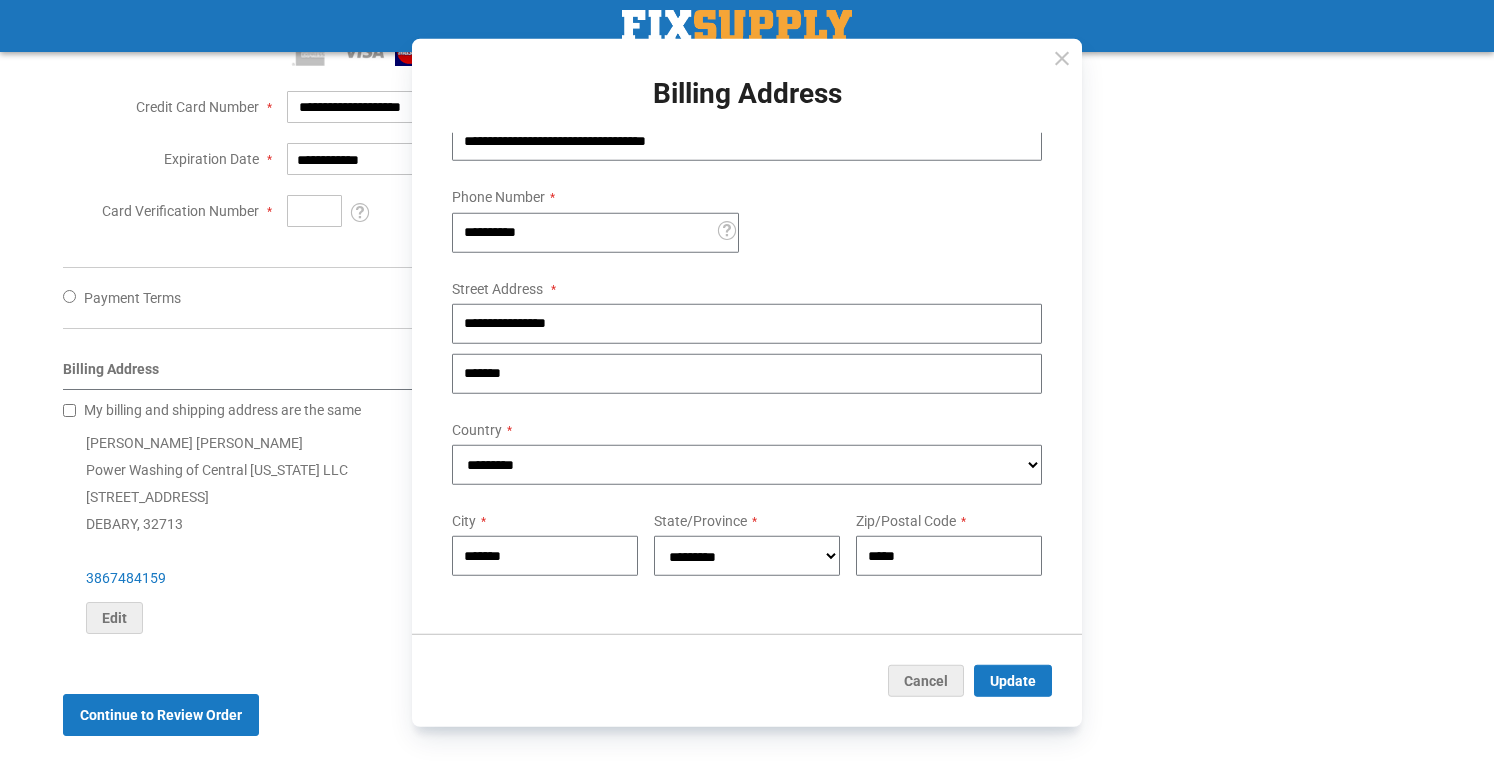 click on "**********" at bounding box center [747, 383] 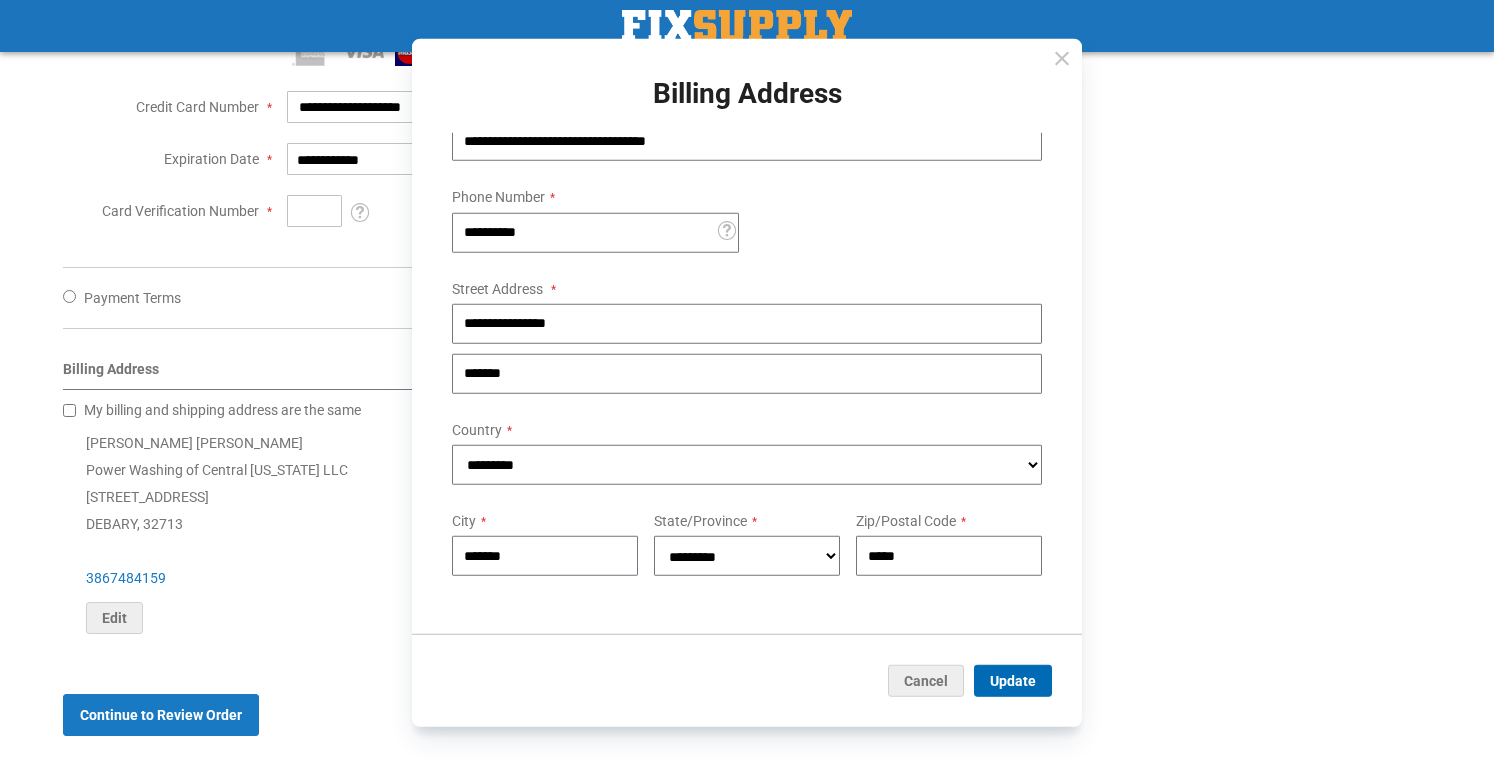 drag, startPoint x: 1012, startPoint y: 681, endPoint x: 1020, endPoint y: 691, distance: 12.806249 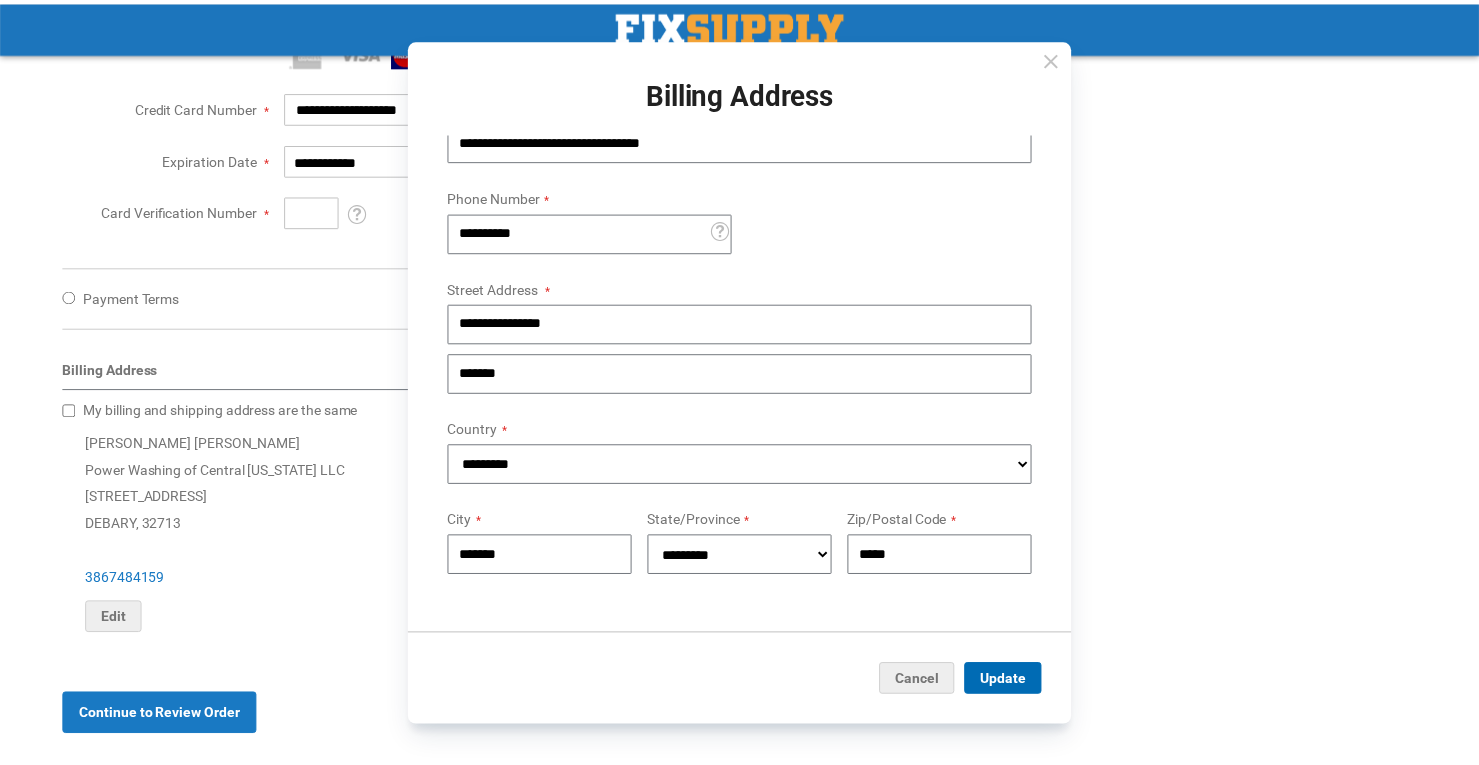 scroll, scrollTop: 0, scrollLeft: 0, axis: both 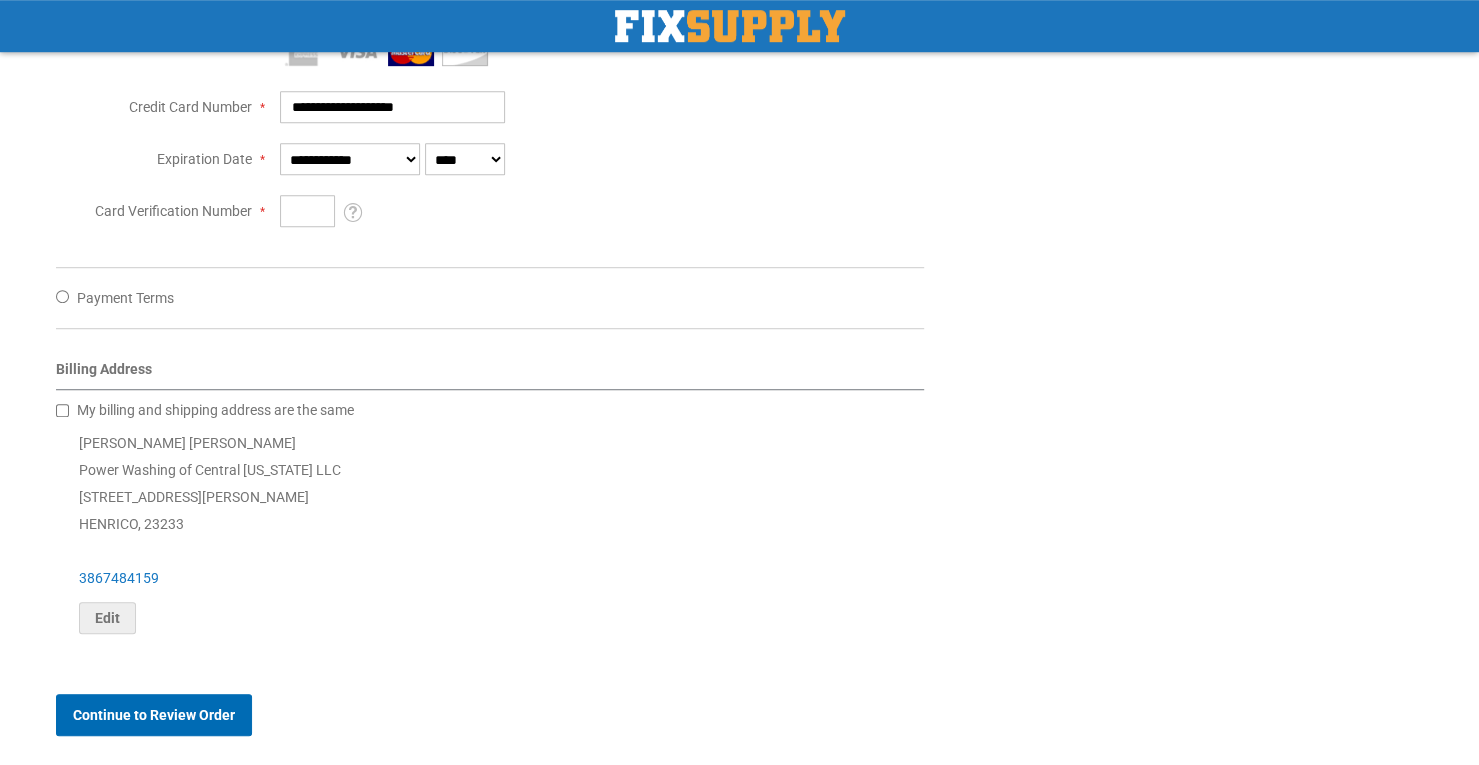 click on "Continue to Review Order" at bounding box center [154, 715] 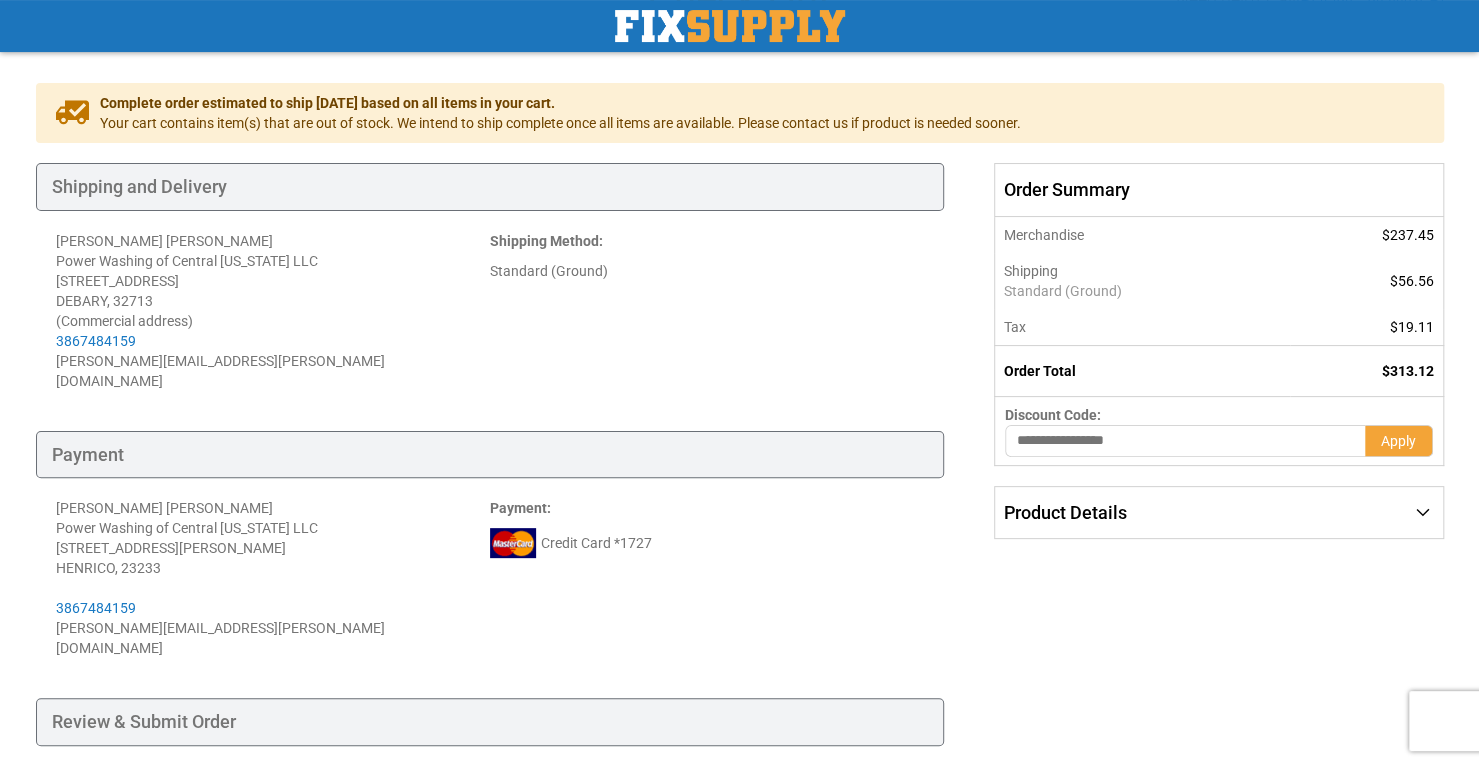 scroll, scrollTop: 306, scrollLeft: 0, axis: vertical 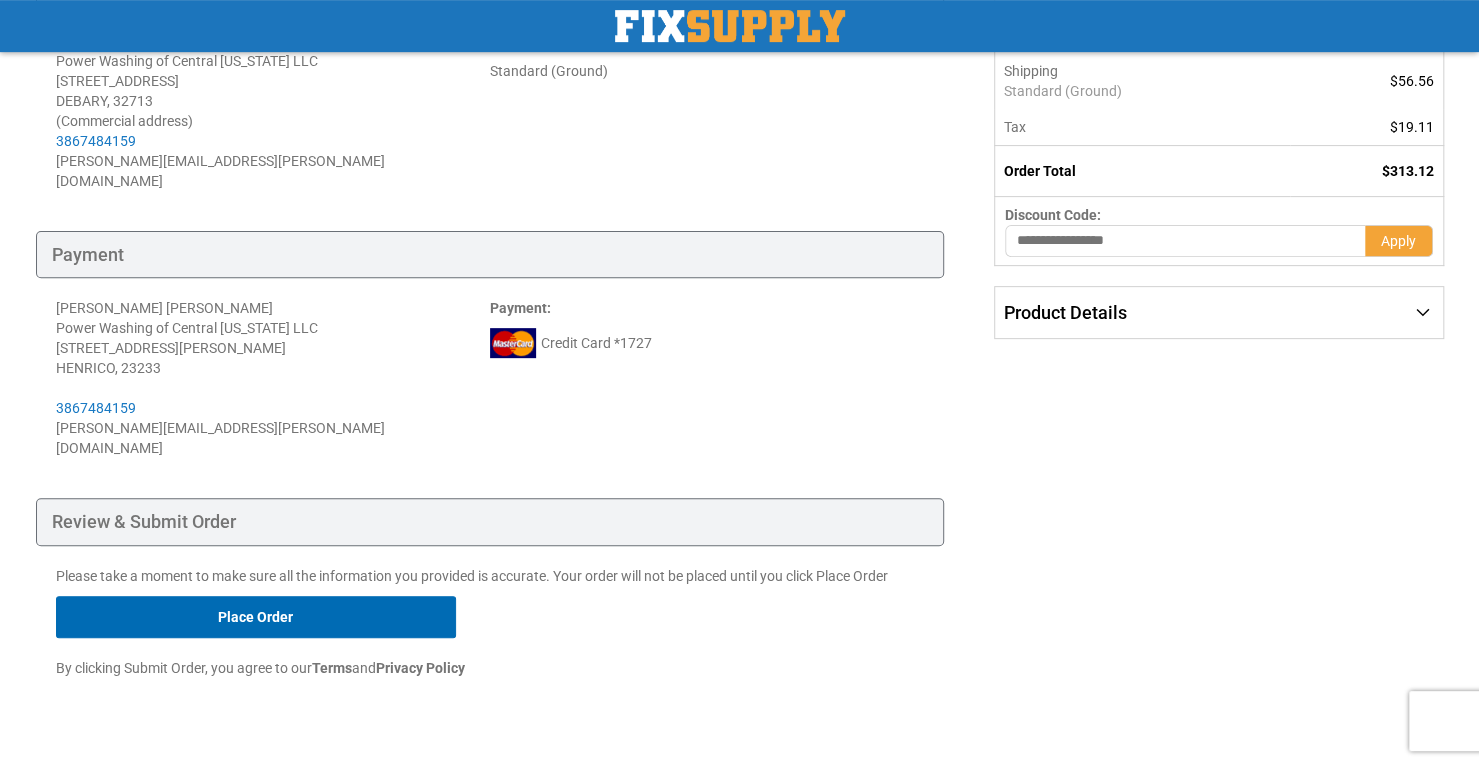 click on "Place Order" at bounding box center (256, 617) 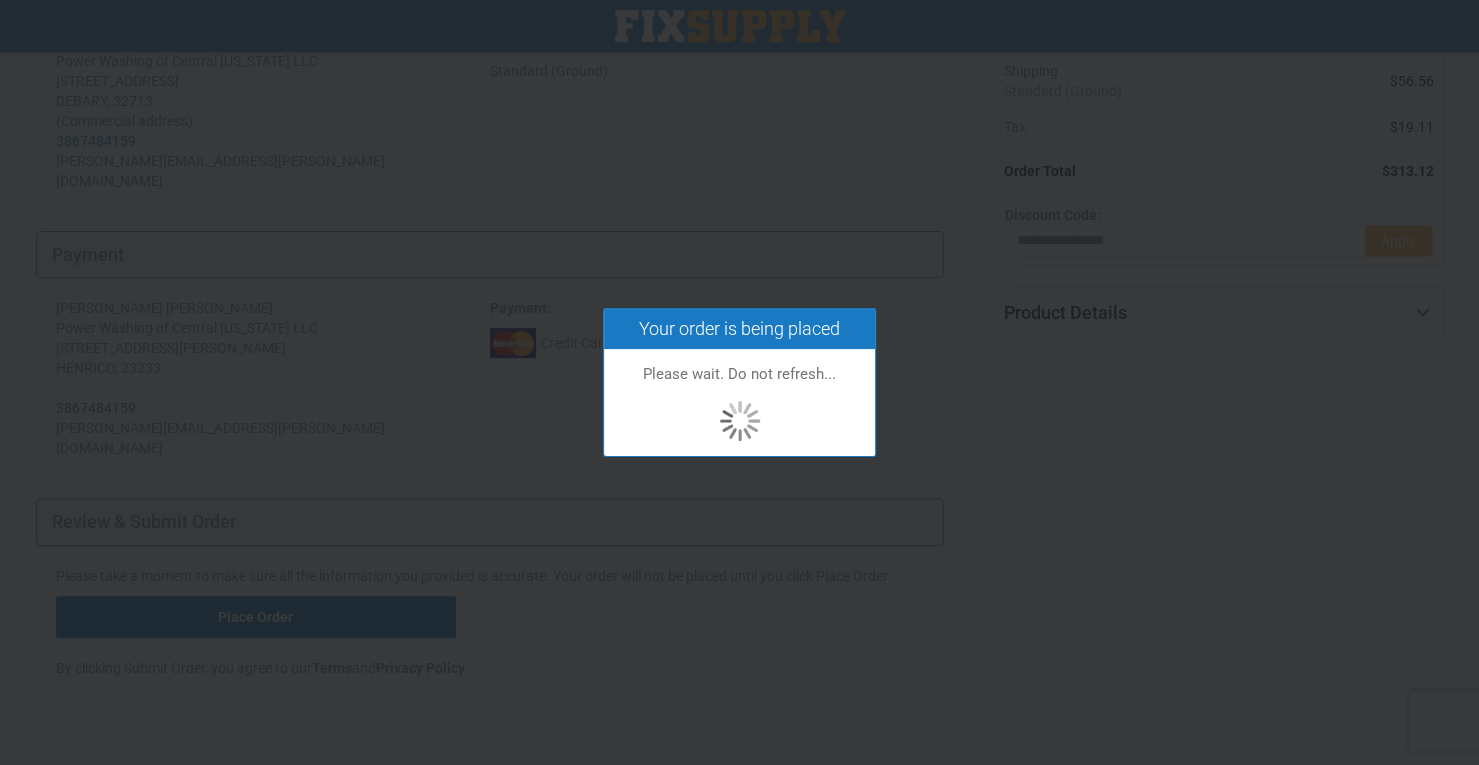 scroll, scrollTop: 266, scrollLeft: 0, axis: vertical 